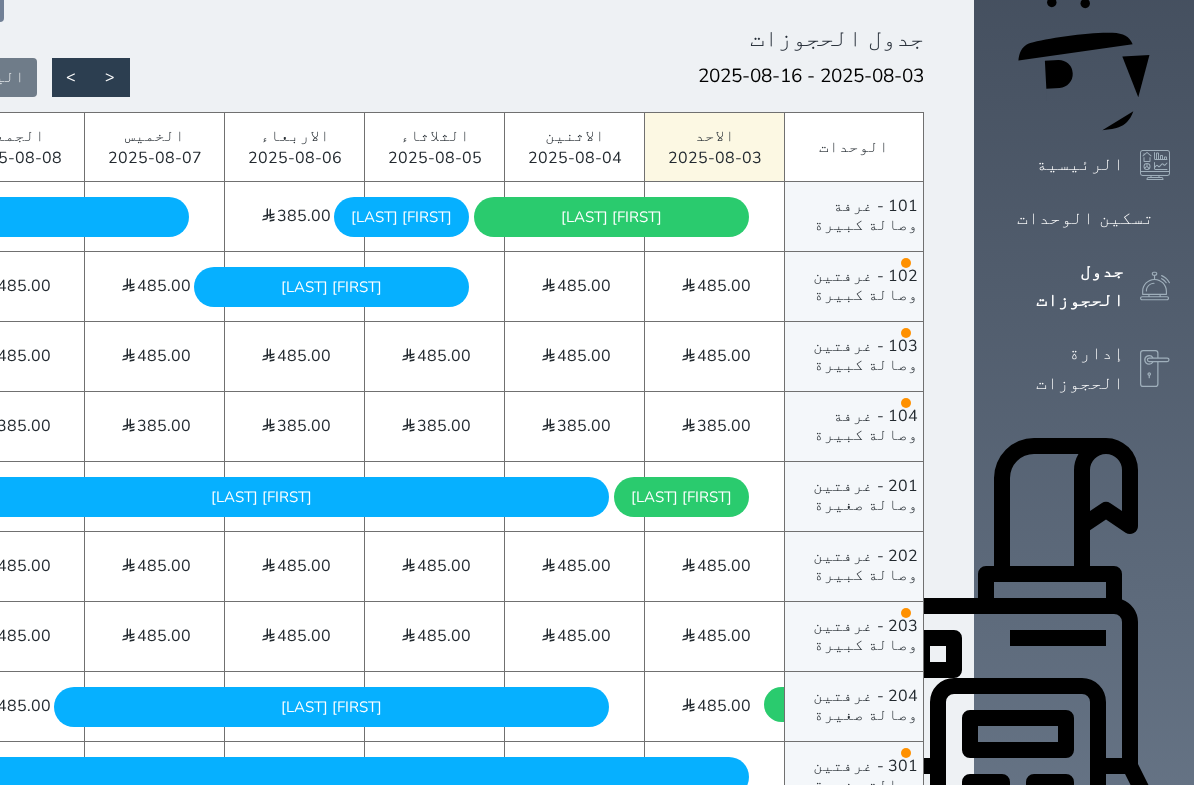 scroll, scrollTop: 229, scrollLeft: 0, axis: vertical 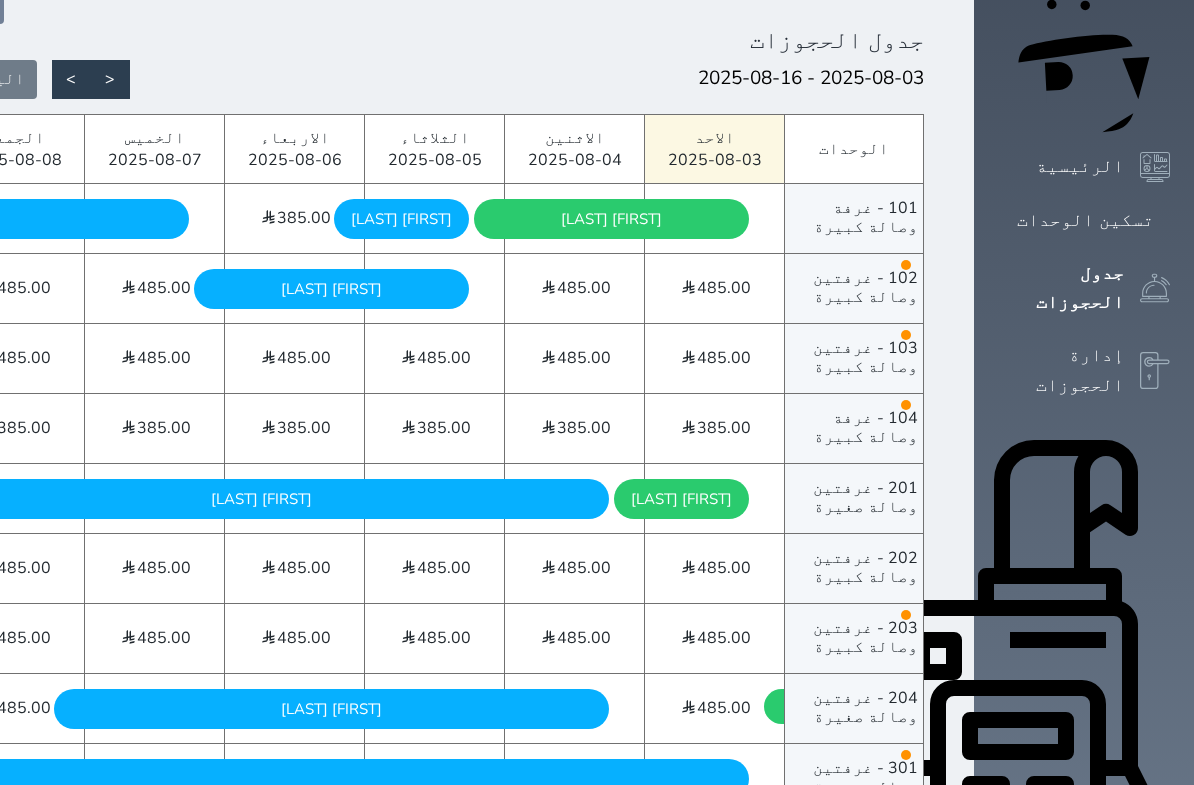 click on "103 - غرفتين وصالة كبيرة" at bounding box center (854, 358) 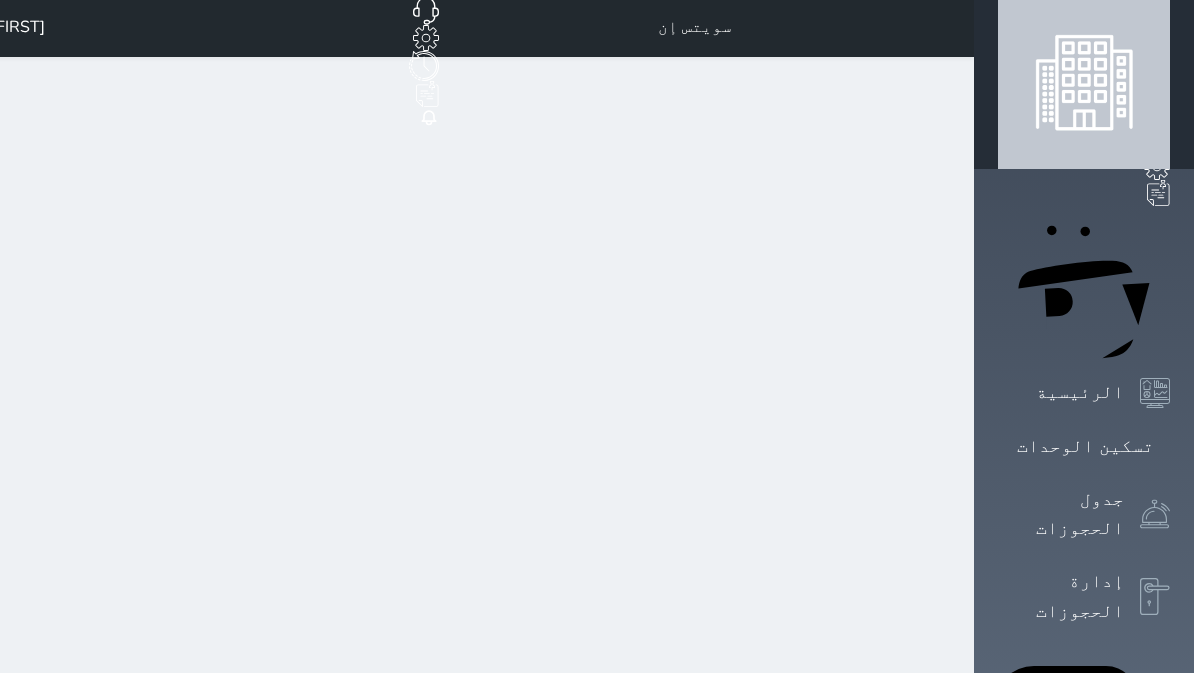 scroll, scrollTop: 0, scrollLeft: 0, axis: both 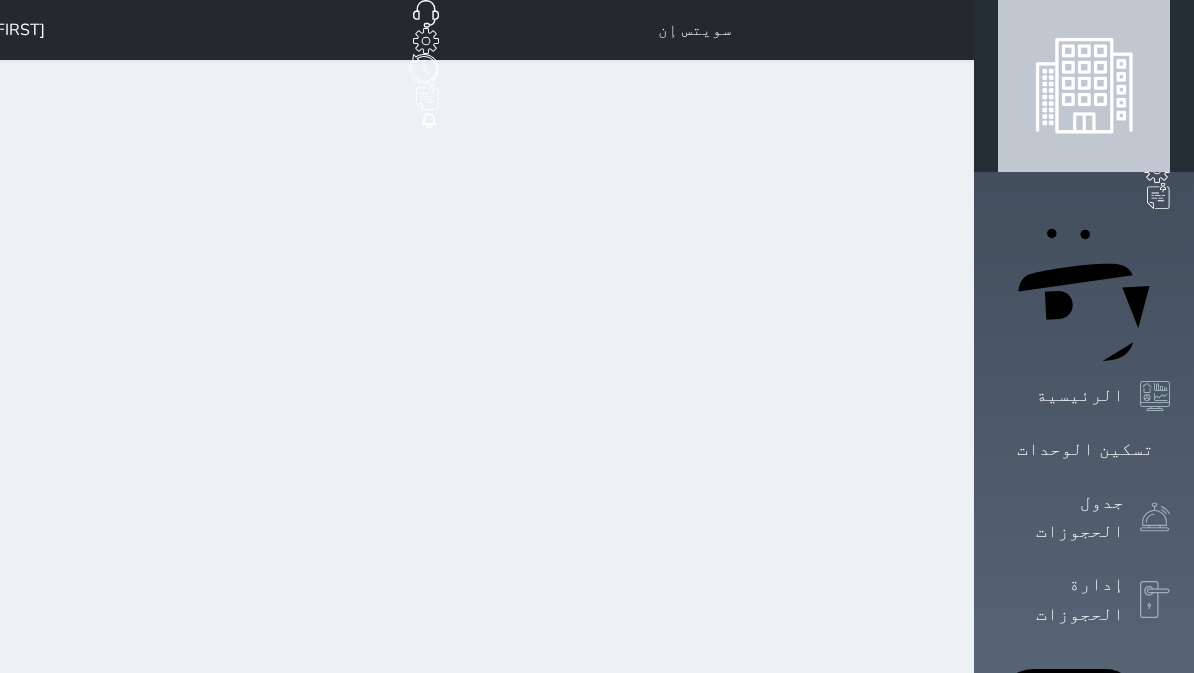 select on "1" 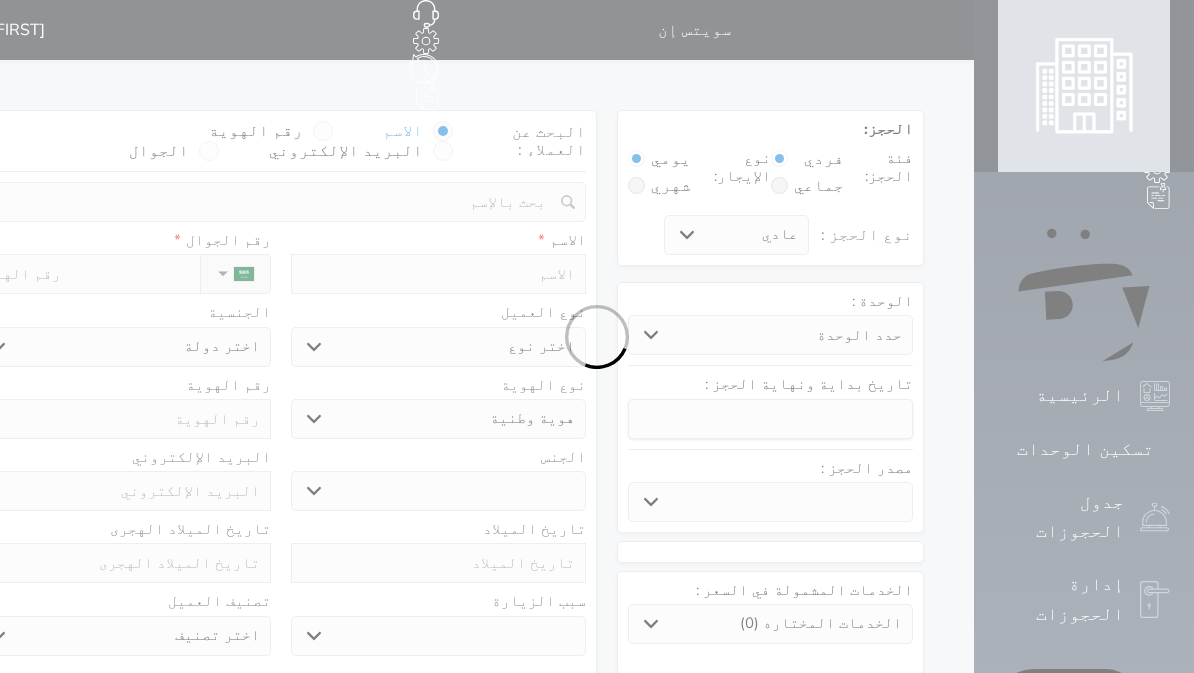 select 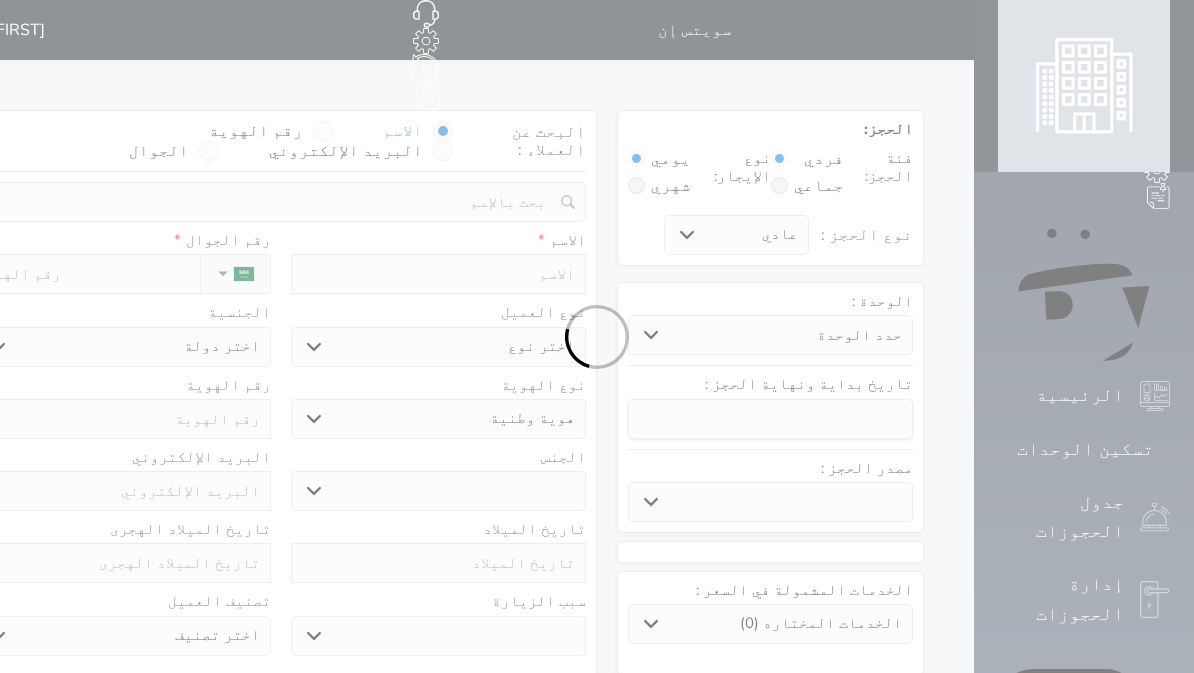 select 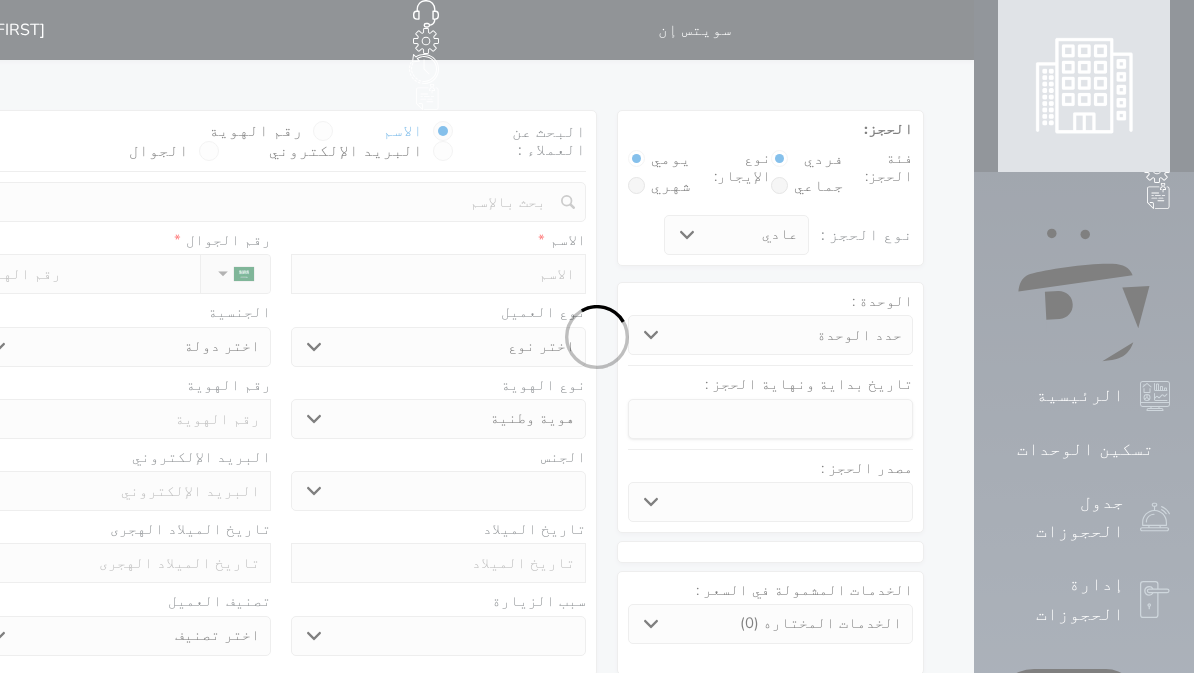 select 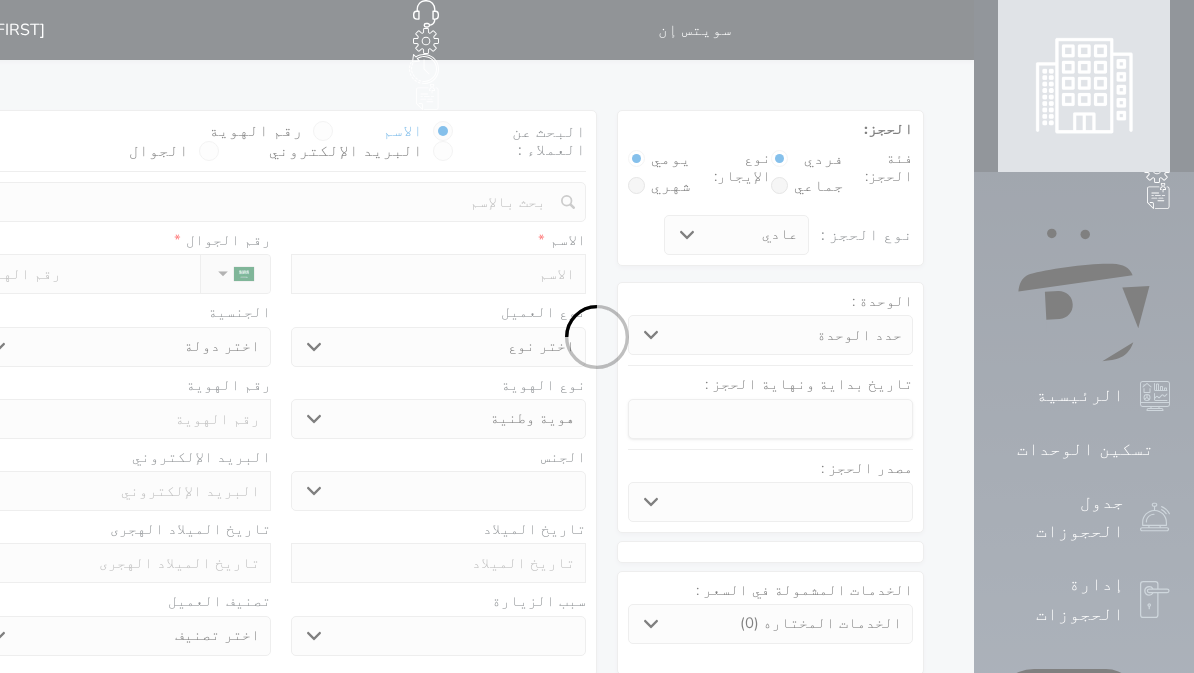 select 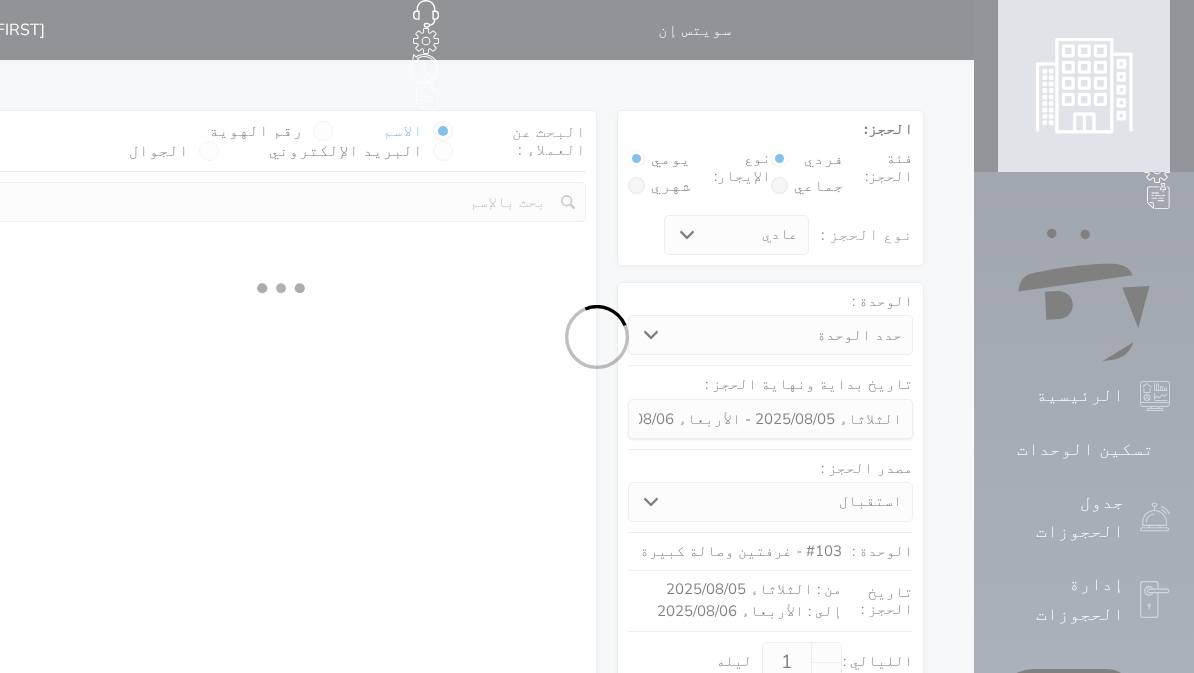 select 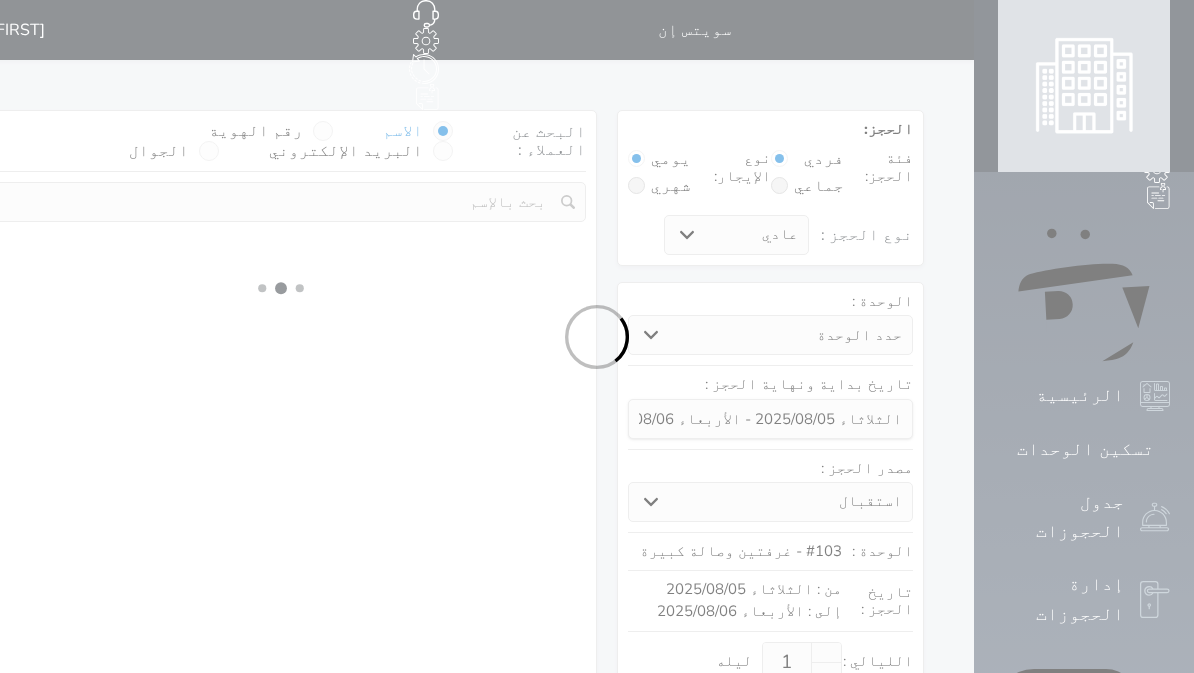 select on "1" 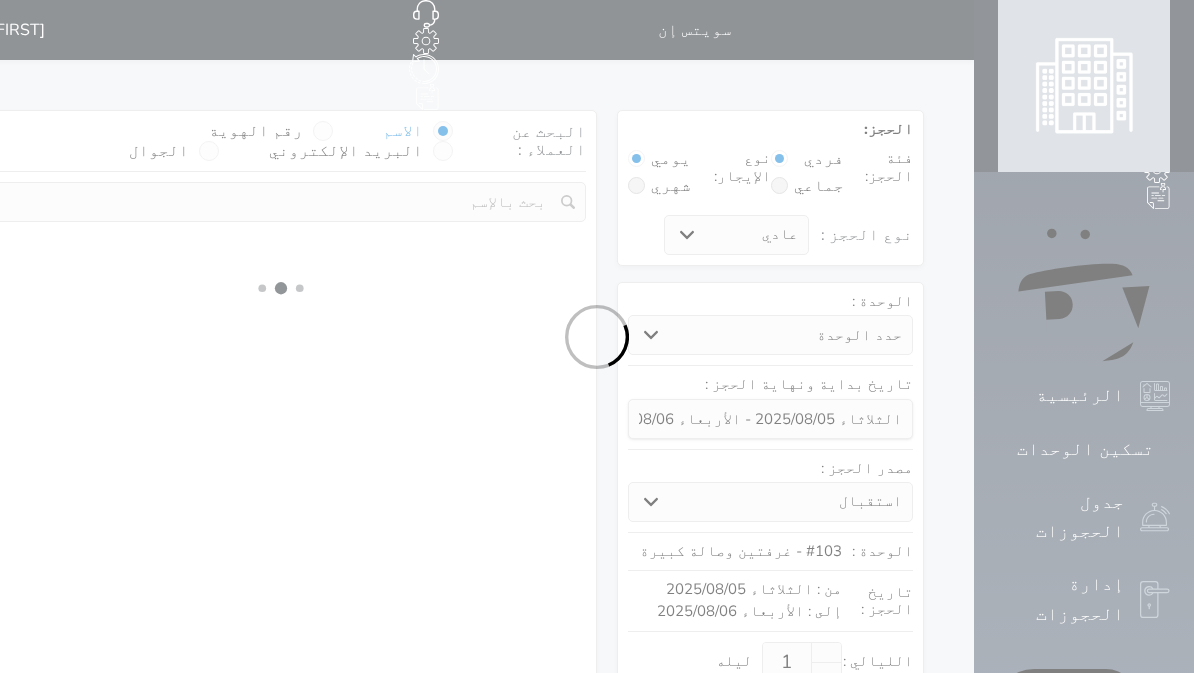 select on "113" 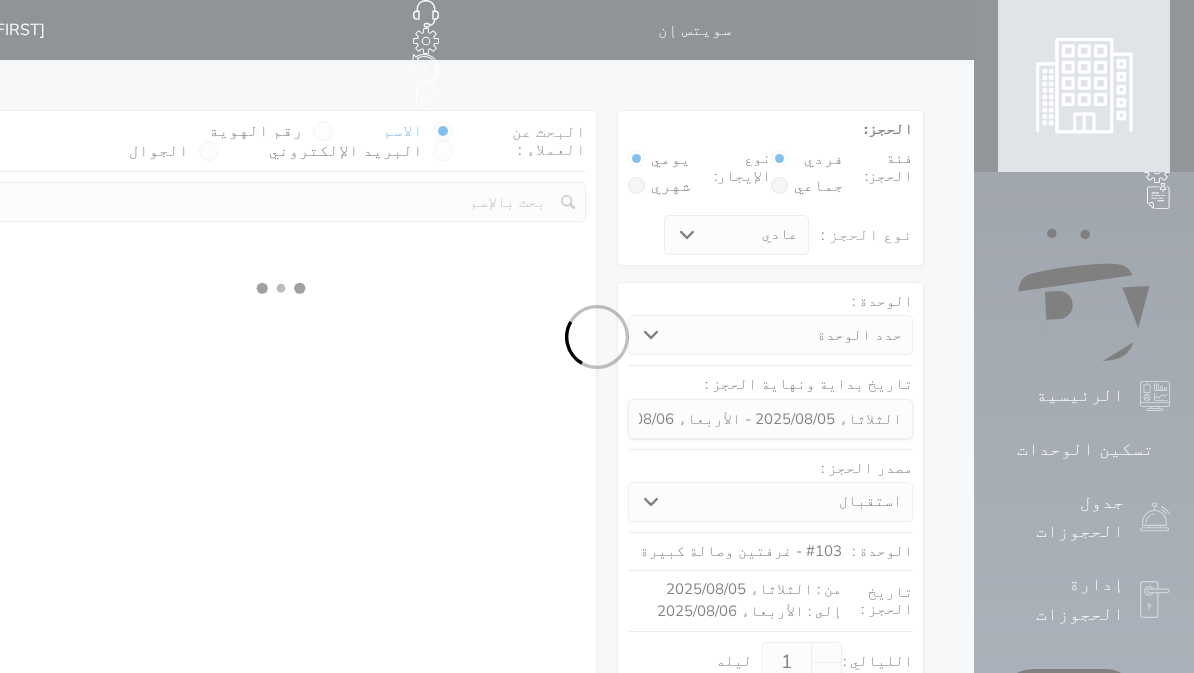 select on "1" 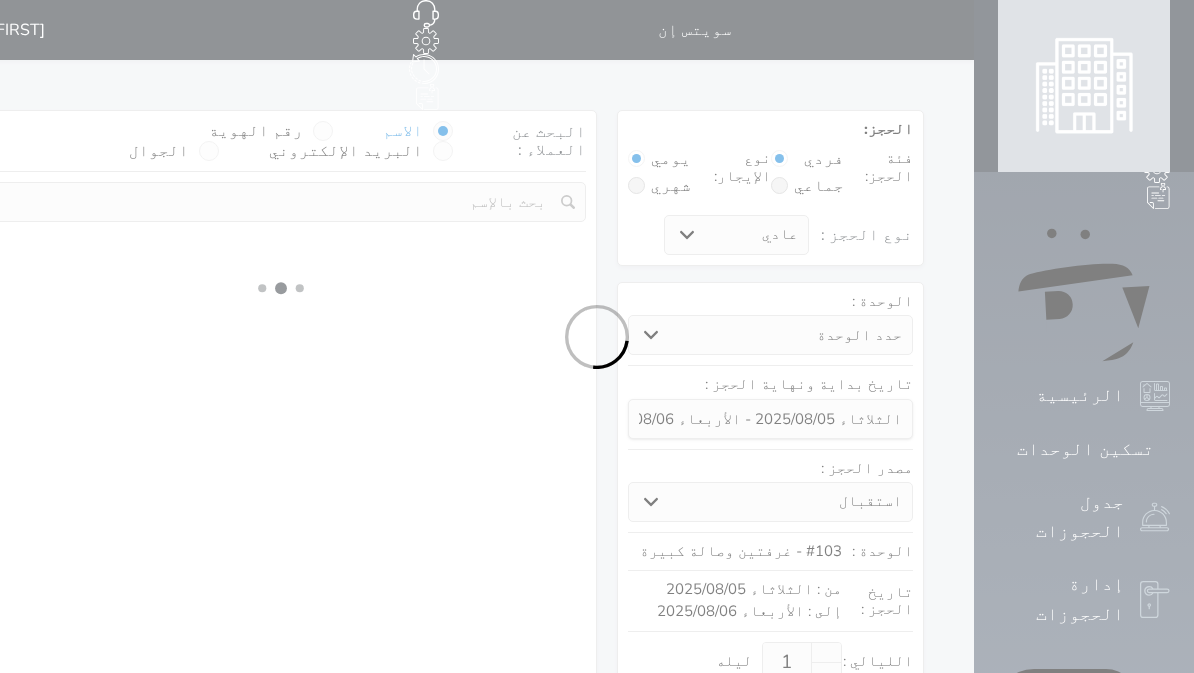 select 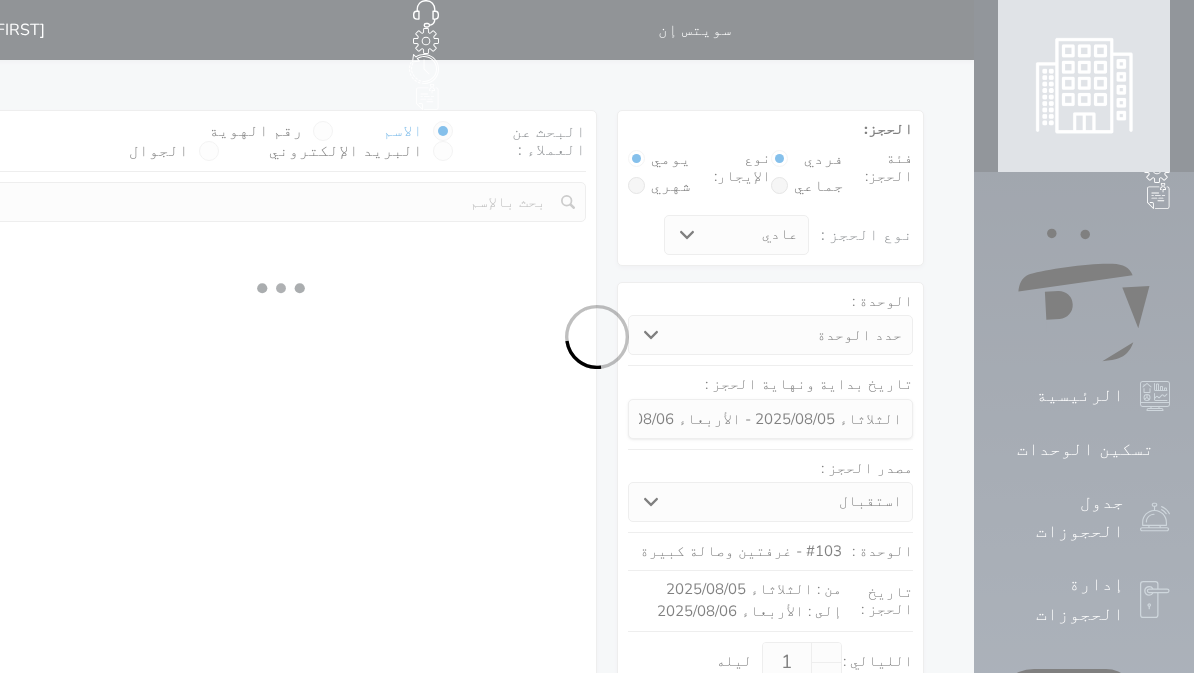 select on "7" 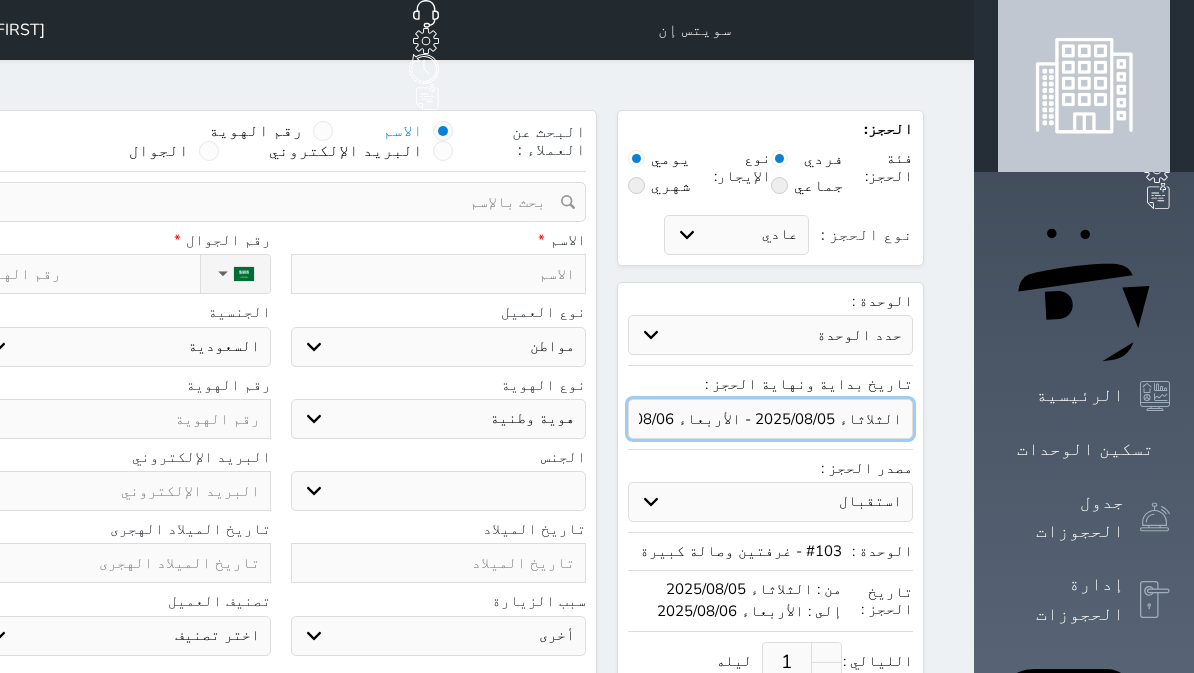 click at bounding box center [770, 419] 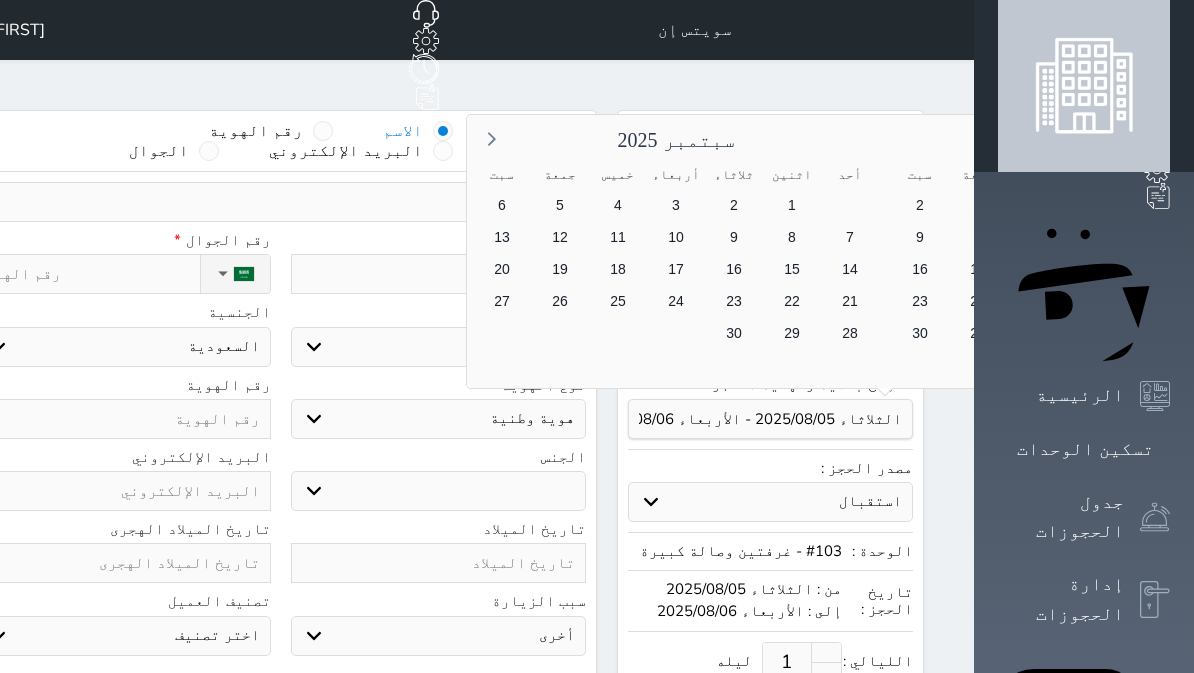 click on "4" at bounding box center (1210, 237) 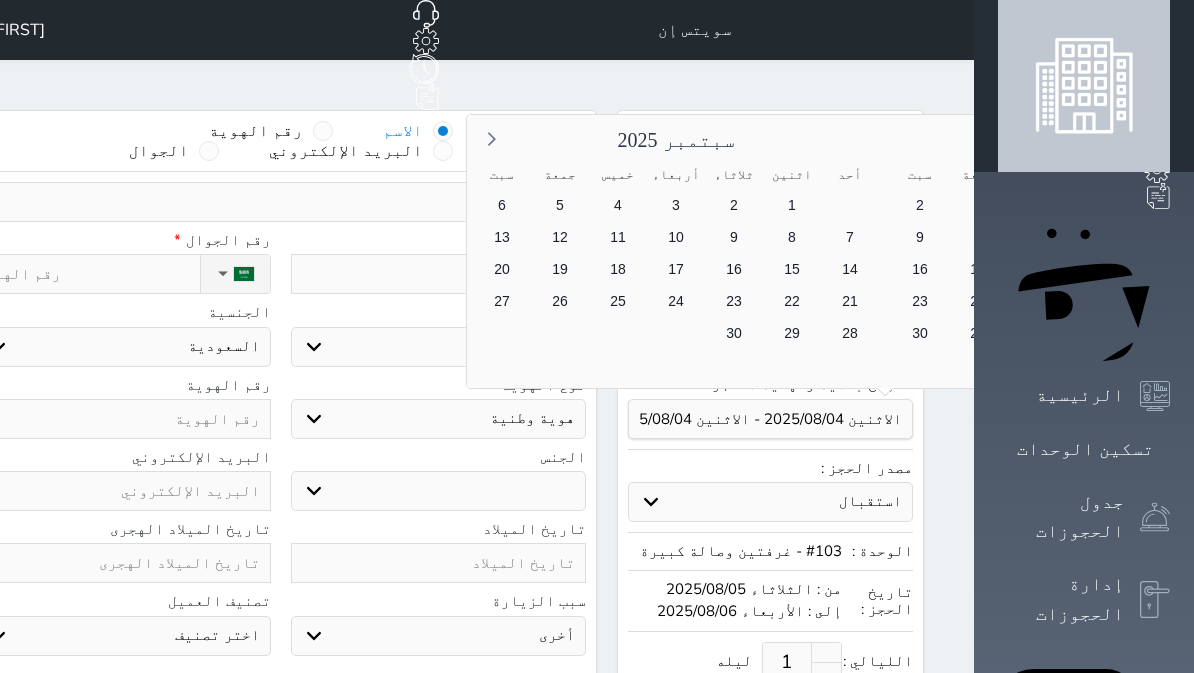 select 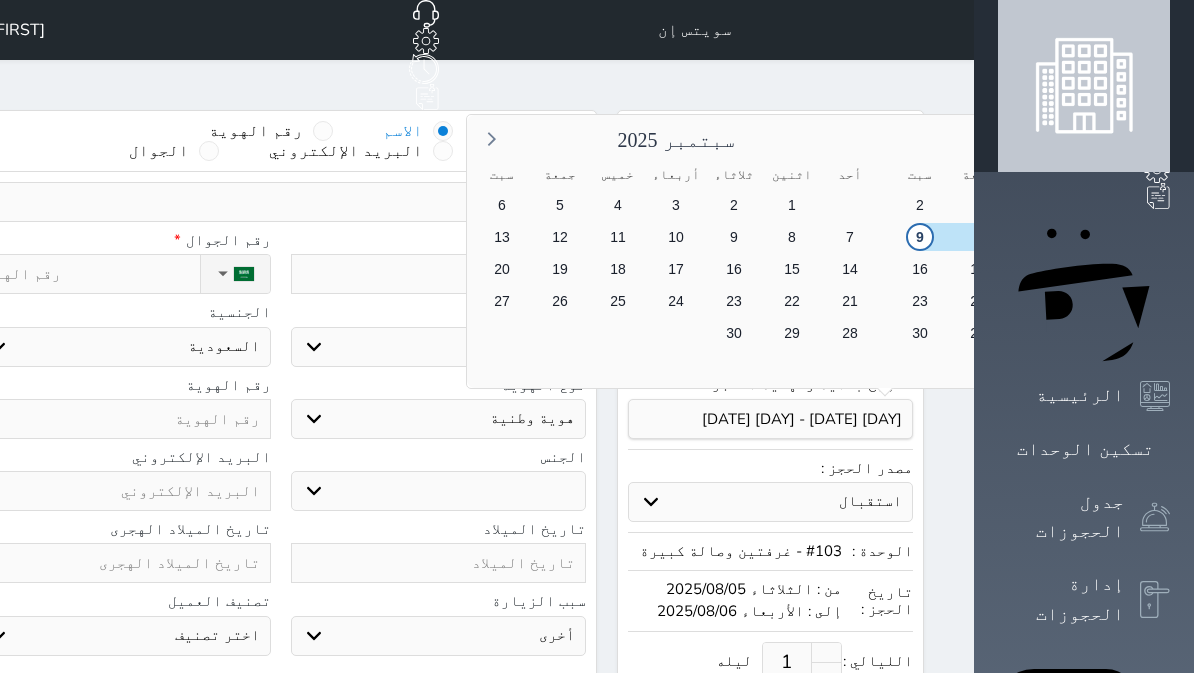 click on "9" at bounding box center [920, 237] 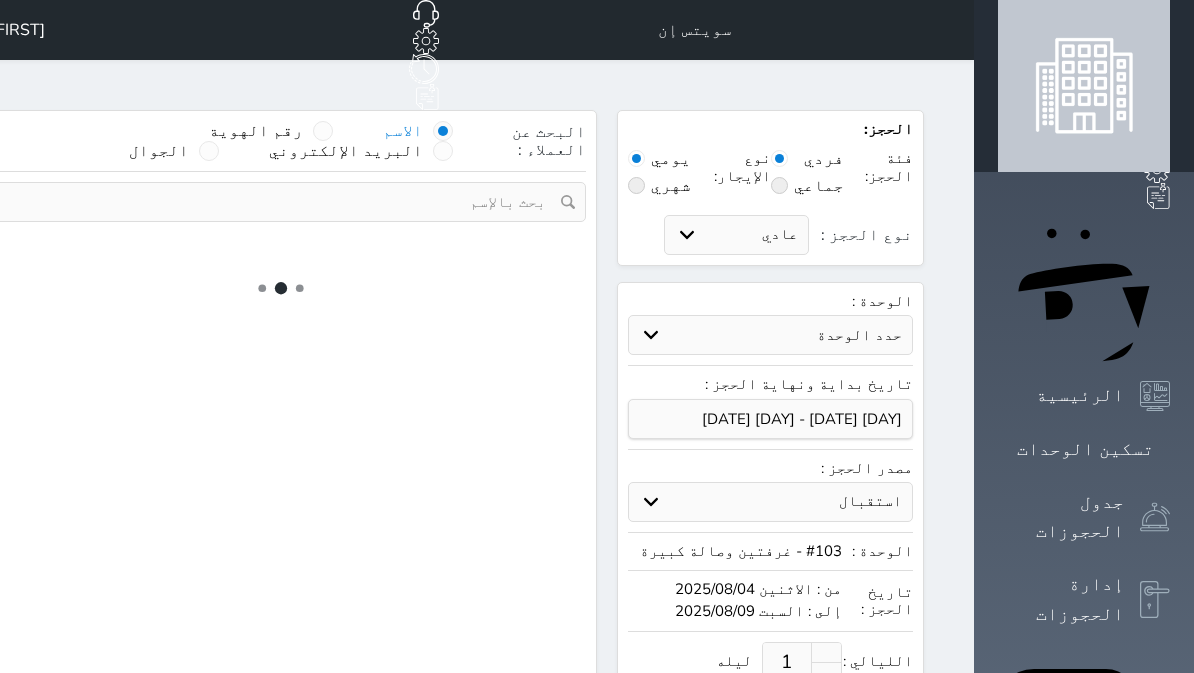 click on "الحجز:   فئة الحجز:       فردي       جماعي   نوع الإيجار:       يومي       شهري     نوع الحجز :
عادي
إقامة مجانية
إستخدام داخلي
إستخدام يومي
الوحدة :   حدد الوحدة
#203 - غرفتين وصالة كبيرة
#202 - غرفتين وصالة كبيرة
#104 - غرفة وصالة كبيرة
#103 - غرفتين وصالة كبيرة
تاريخ بداية ونهاية الحجز :       مصدر الحجز :   استقبال الموقع الإلكتروني [PERSON] [BRAND] حاذر ان آر بي ان بي المسافر اكسبيديا مواقع التواصل الإجتماعي اويو" at bounding box center [770, 515] 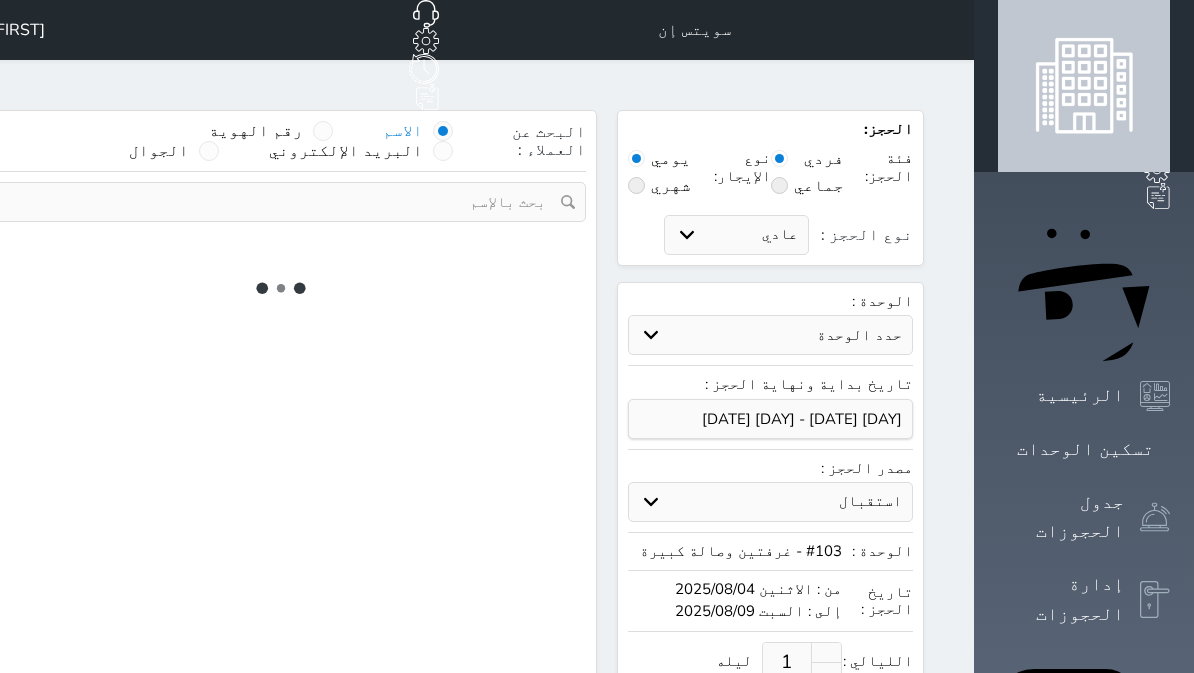 type on "5" 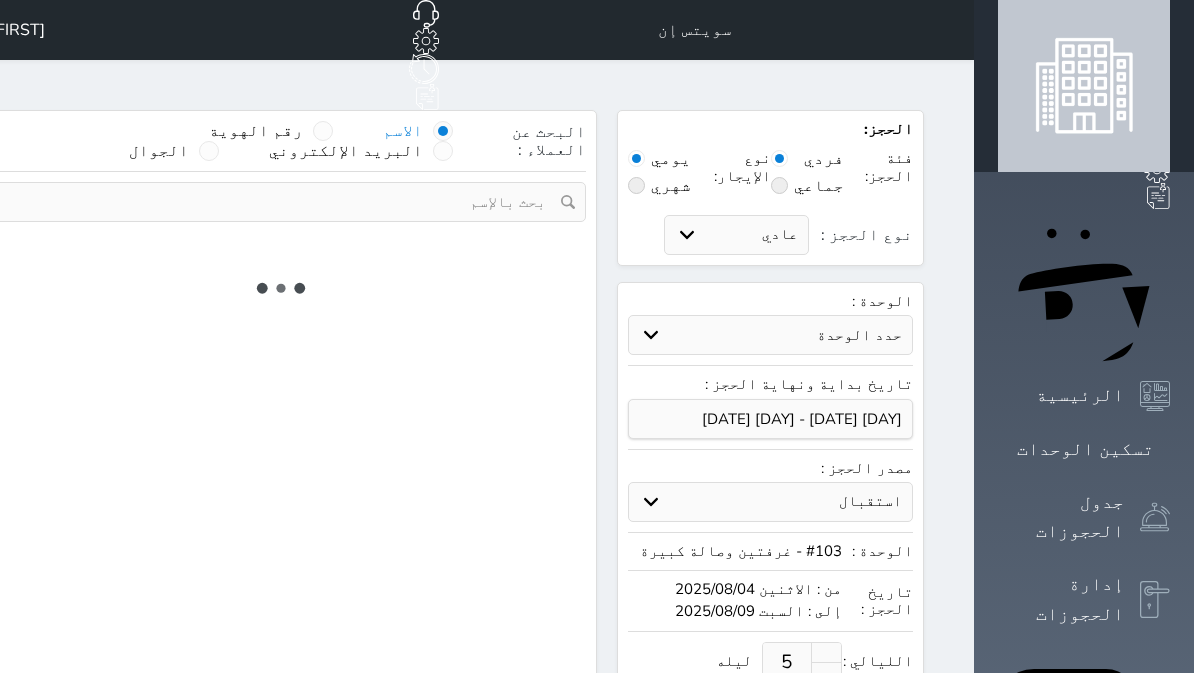 select on "1" 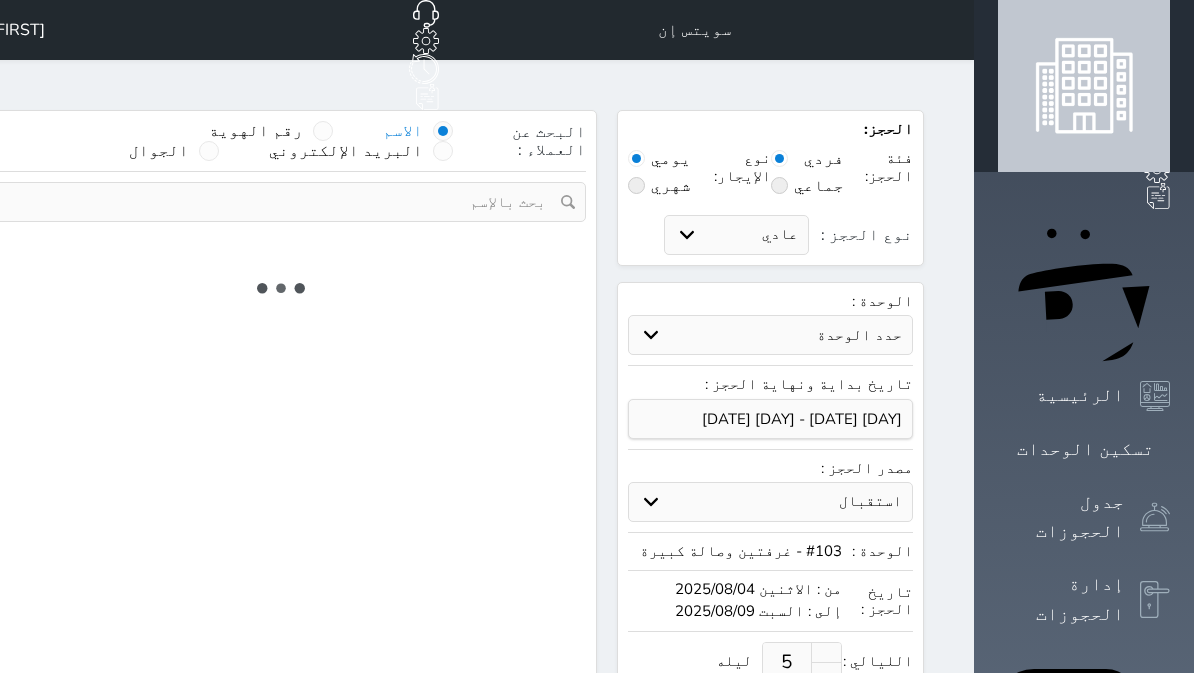 select on "113" 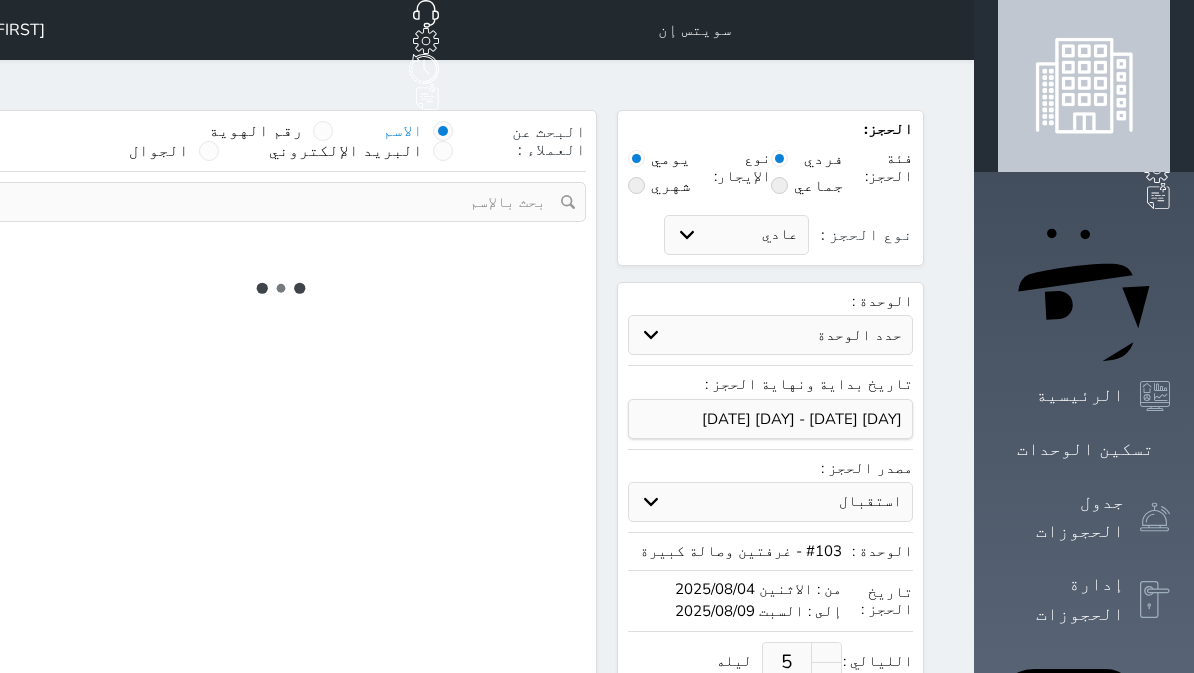 select on "1" 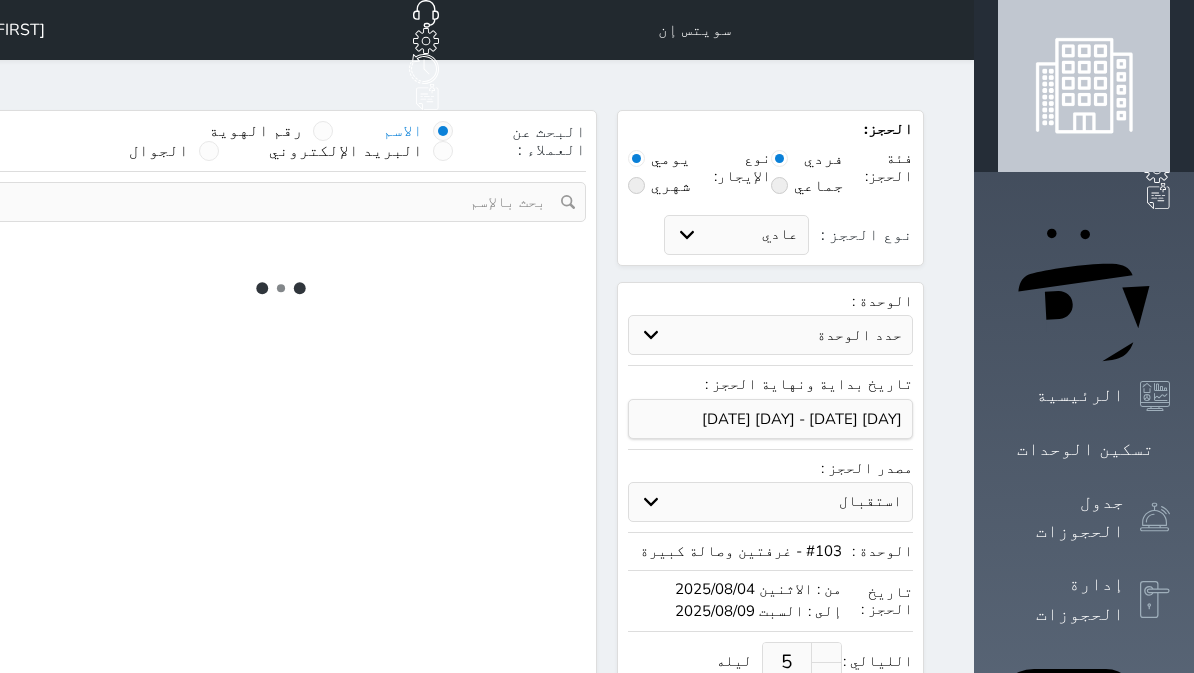 select 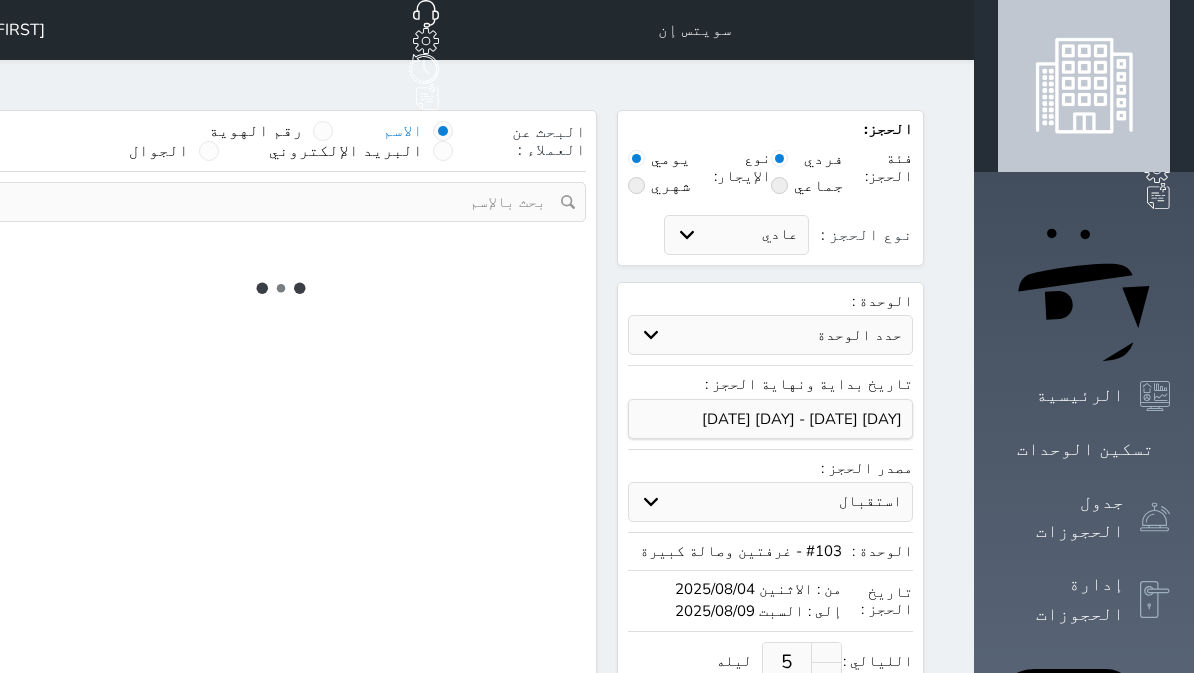 select on "7" 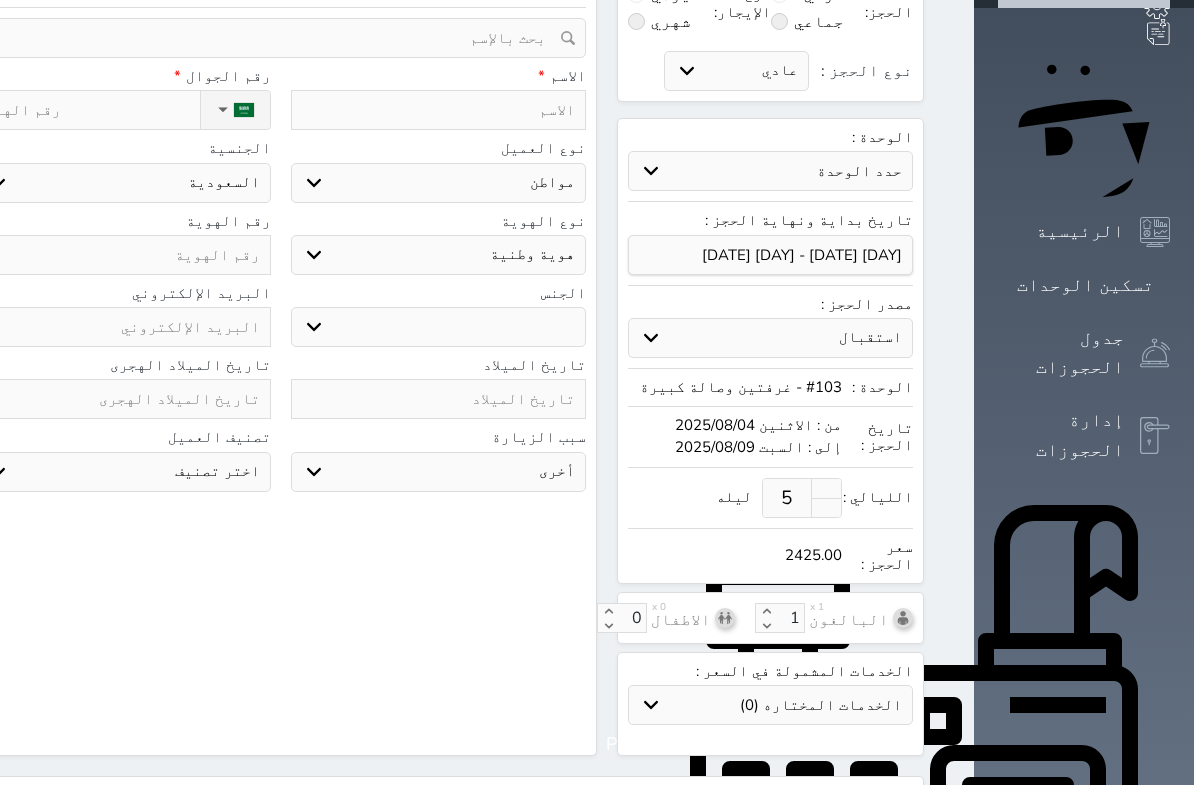 select 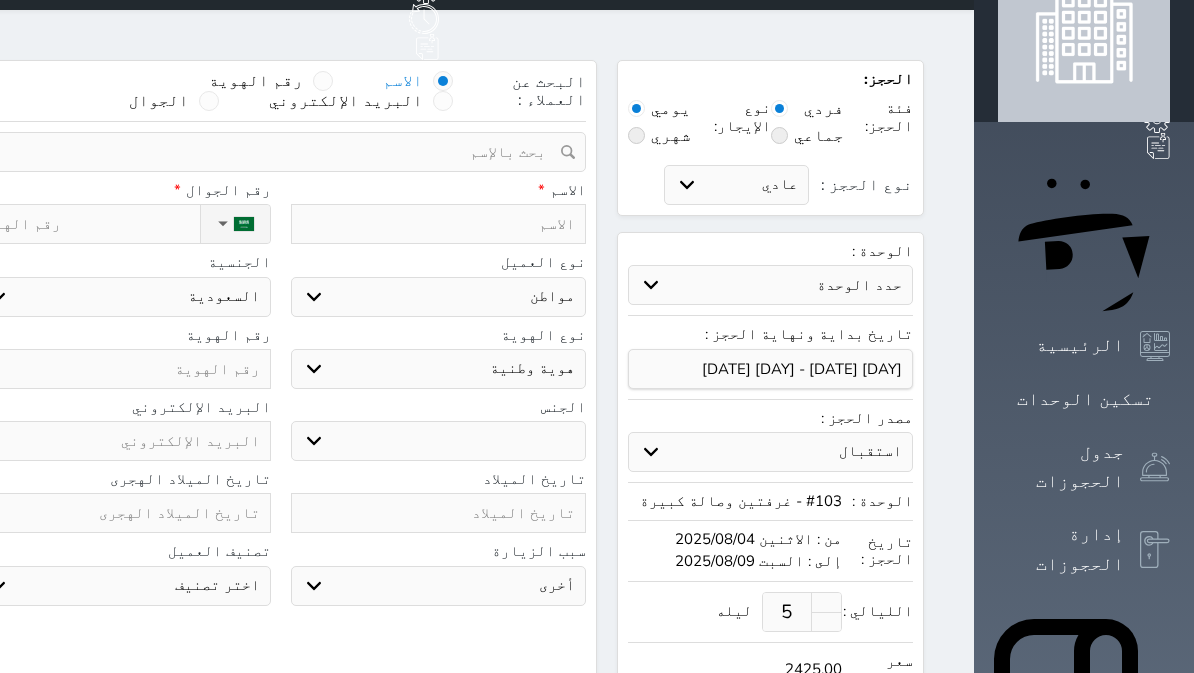 scroll, scrollTop: 0, scrollLeft: 0, axis: both 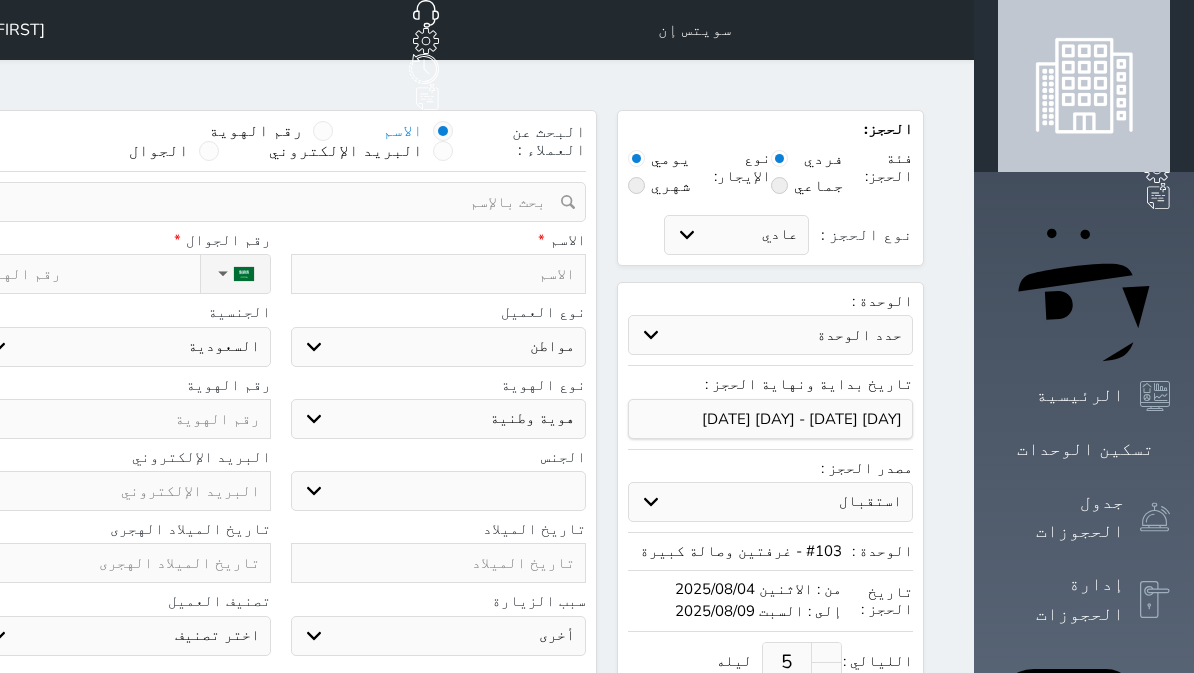 click at bounding box center [439, 274] 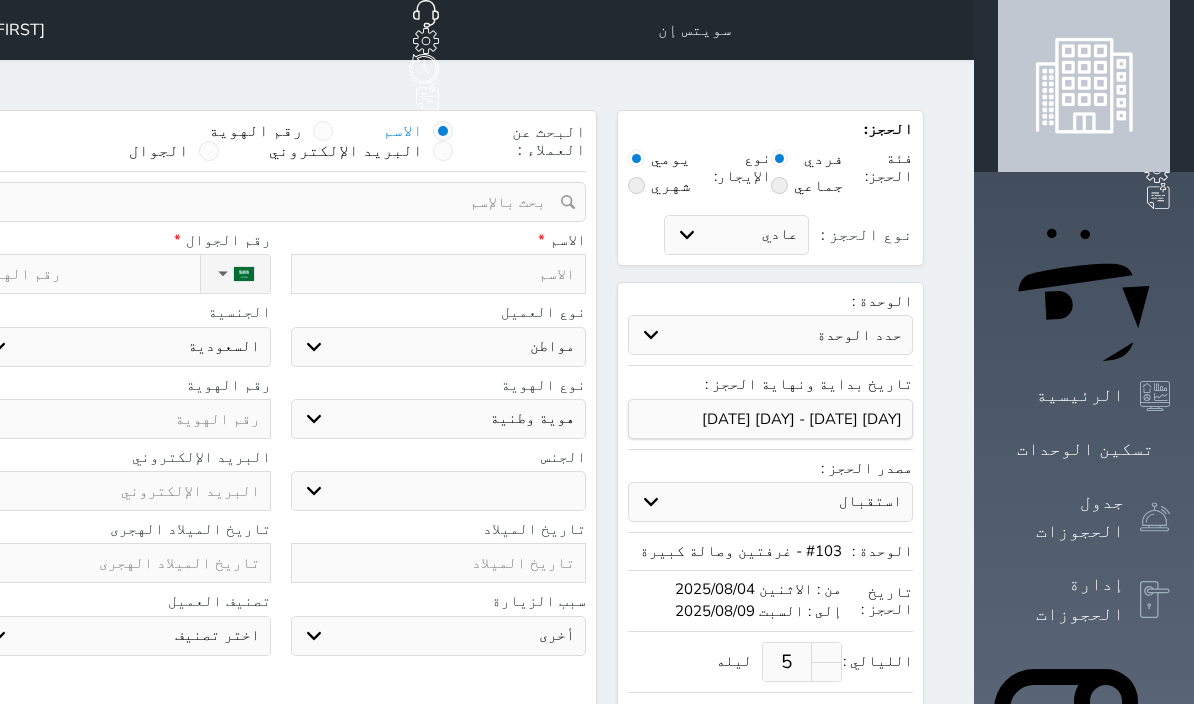 click on "الحجز:   فئة الحجز:       فردي       جماعي   نوع الإيجار:       يومي       شهري     نوع الحجز :
عادي
إقامة مجانية
إستخدام داخلي
إستخدام يومي
الوحدة :   حدد الوحدة
#203 - غرفتين وصالة كبيرة
#202 - غرفتين وصالة كبيرة
#104 - غرفة وصالة كبيرة
#103 - غرفتين وصالة كبيرة
تاريخ بداية ونهاية الحجز :       مصدر الحجز :   استقبال الموقع الإلكتروني [PERSON] [BRAND] حاذر ان آر بي ان بي المسافر اكسبيديا مواقع التواصل الإجتماعي اويو" at bounding box center (770, 515) 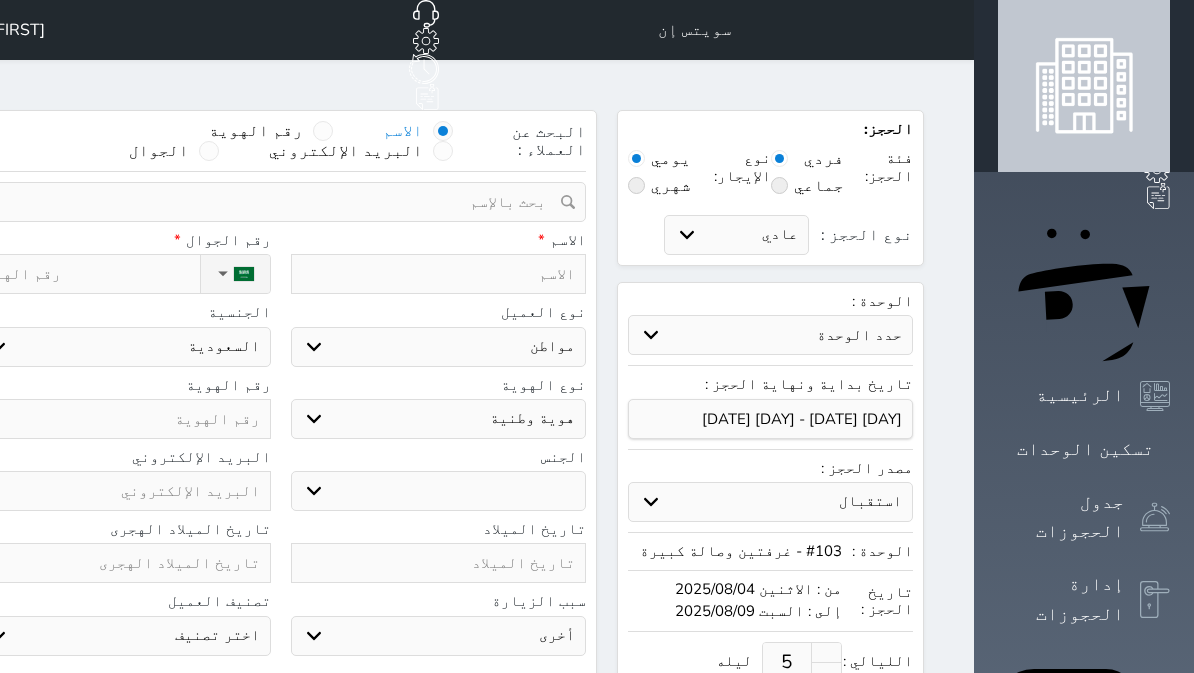 click at bounding box center [439, 274] 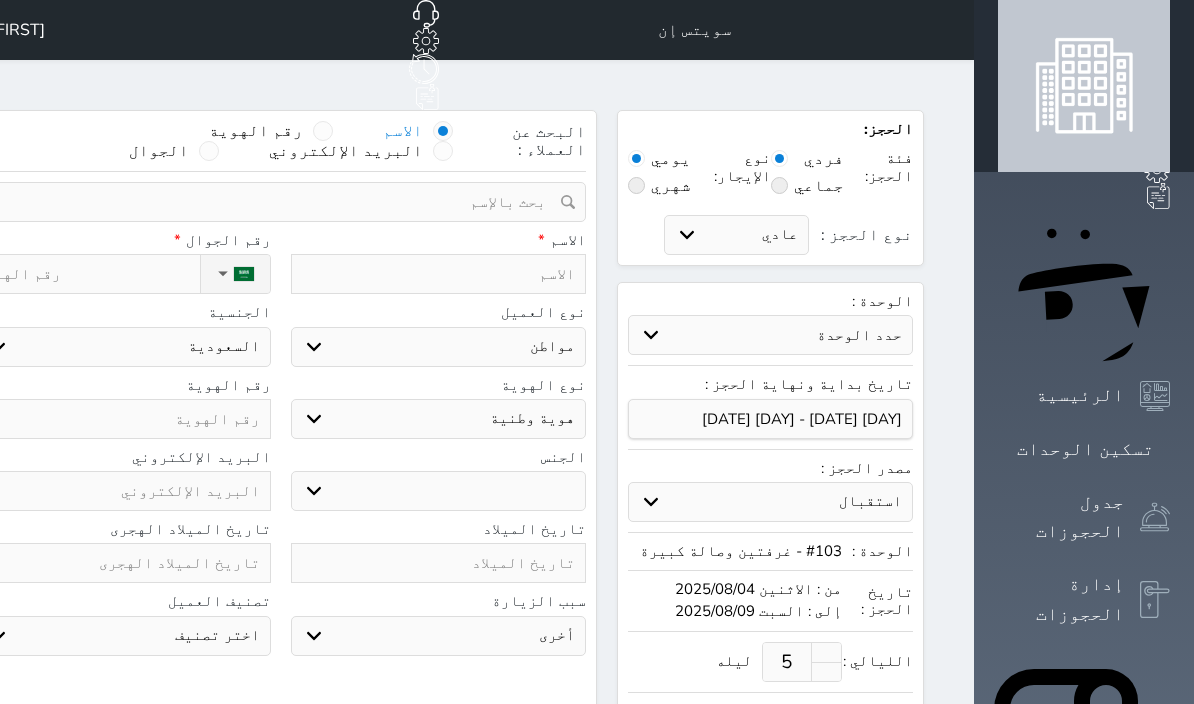 type on "ع" 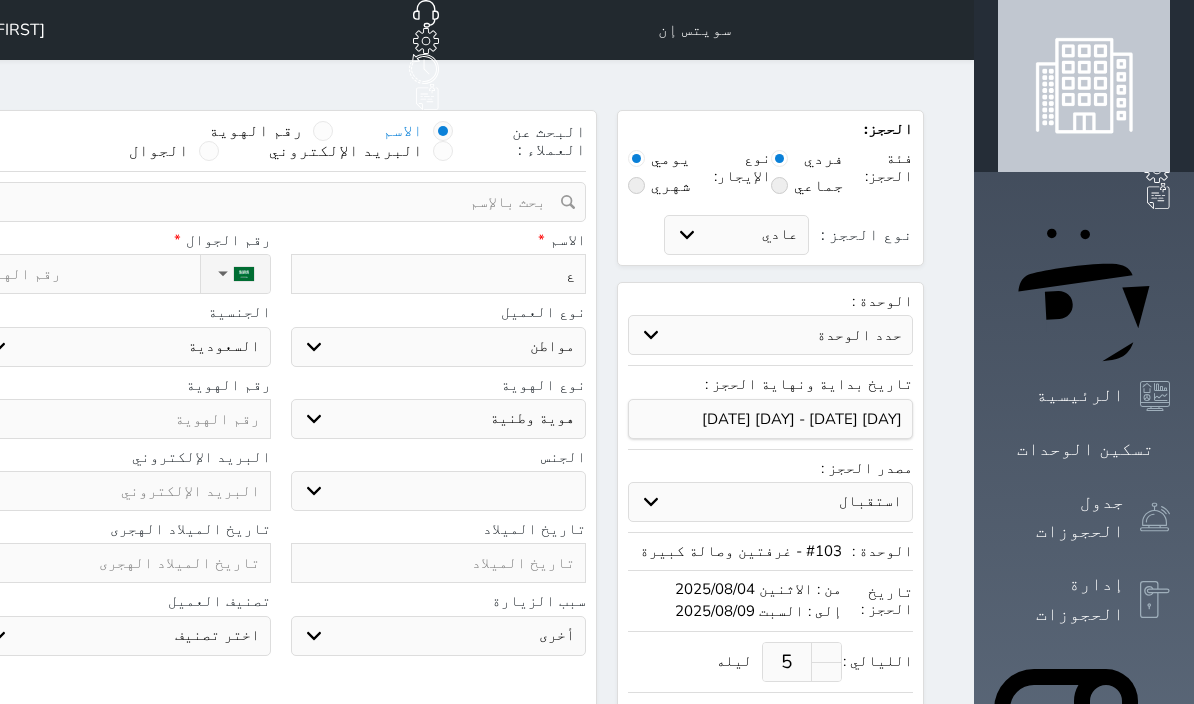 type on "عب" 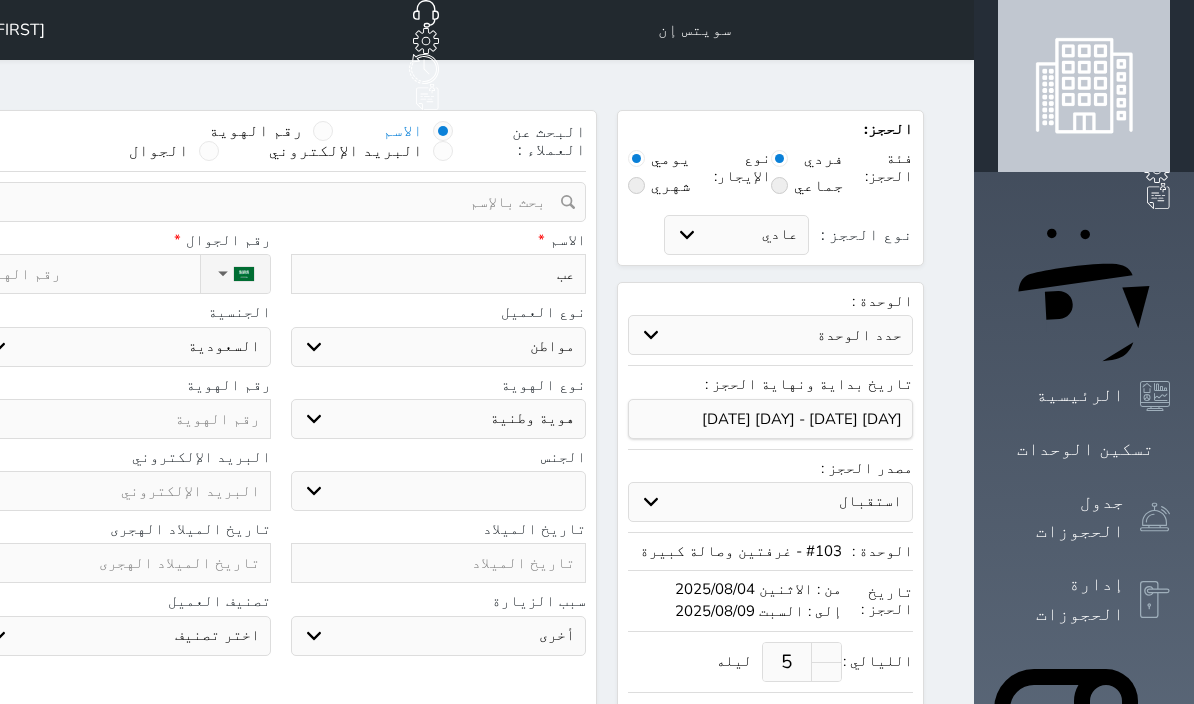 type on "عبد" 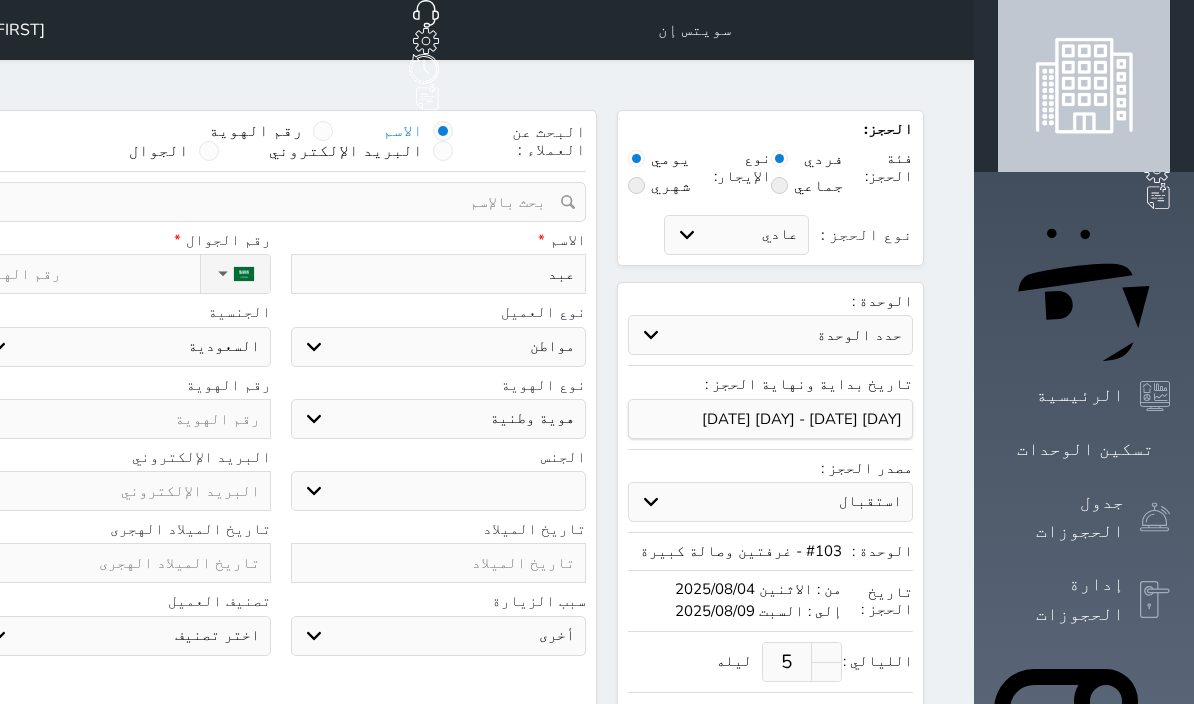 type on "عبدا" 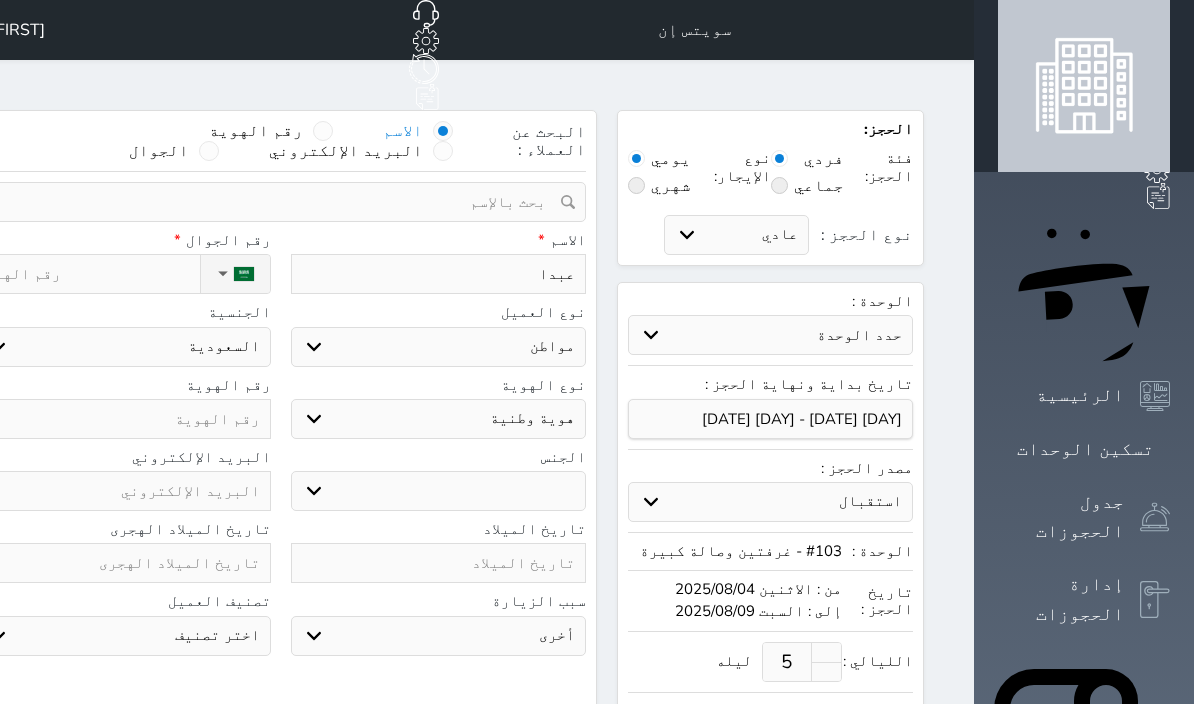 type on "عبدال" 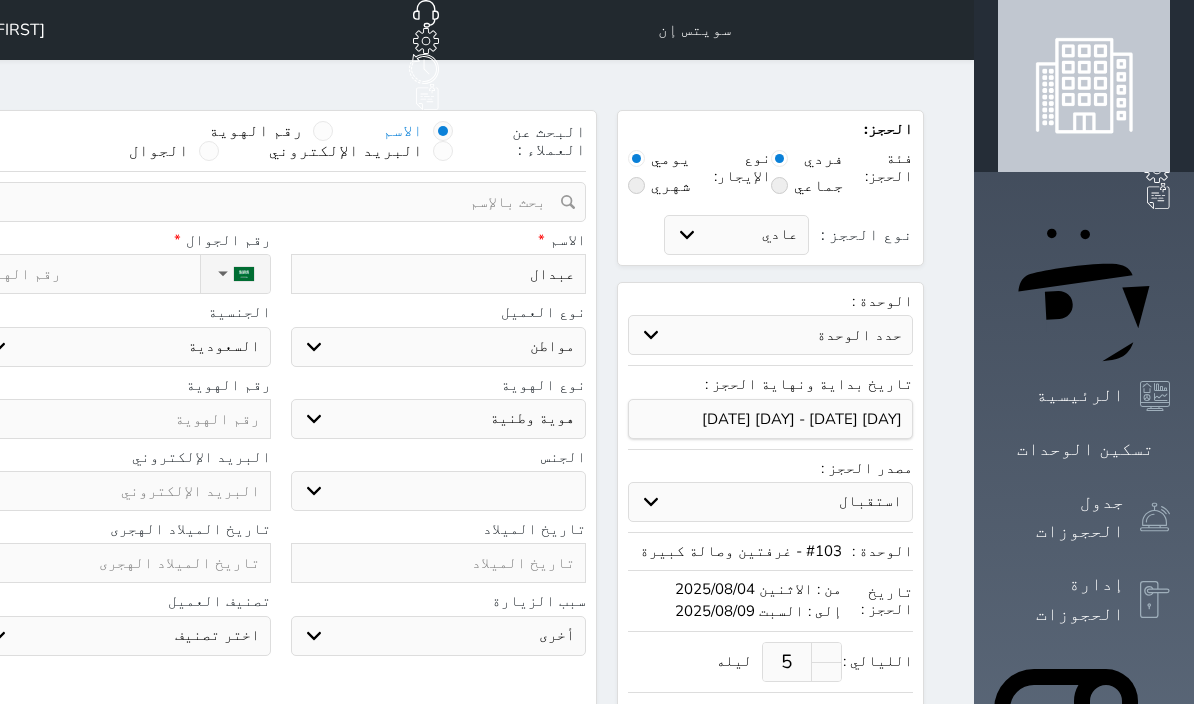 type on "عبدالر" 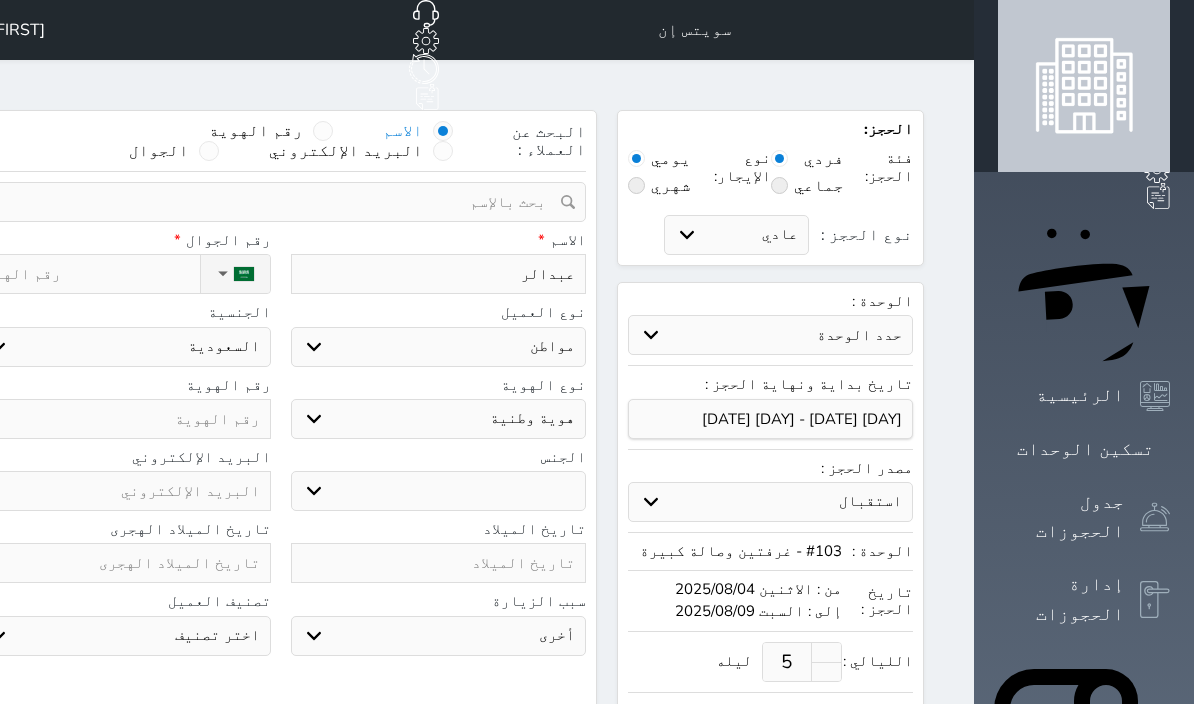 select 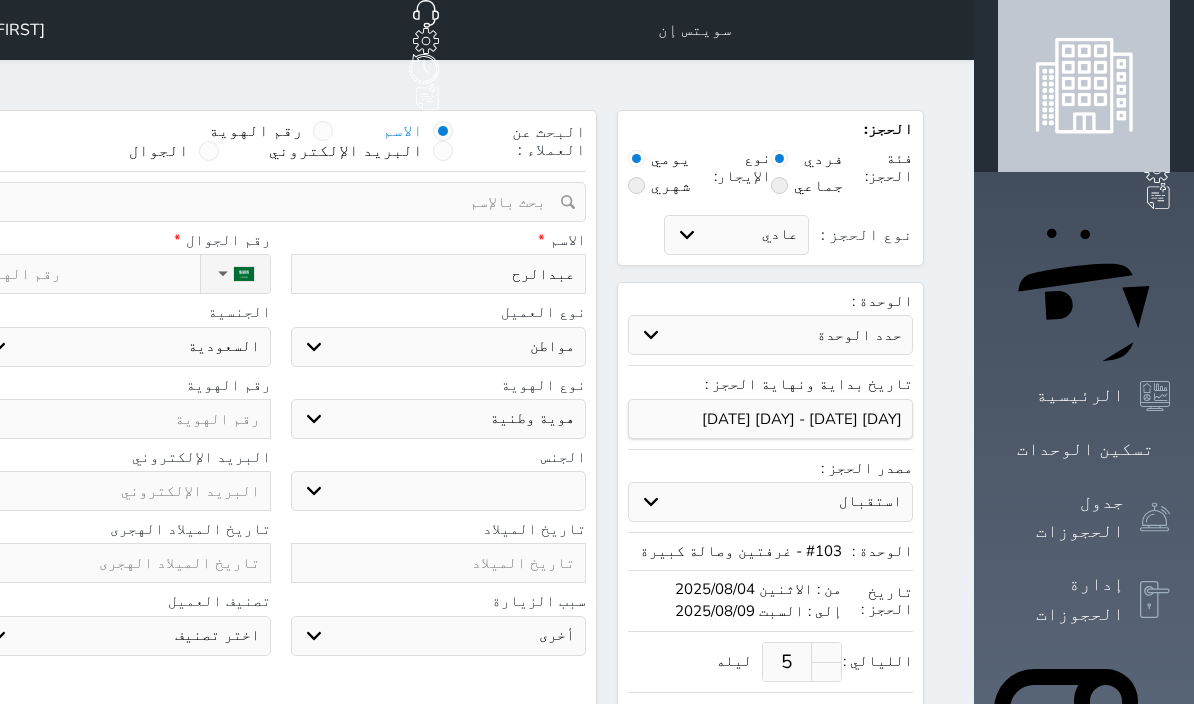 type on "عبدالرحم" 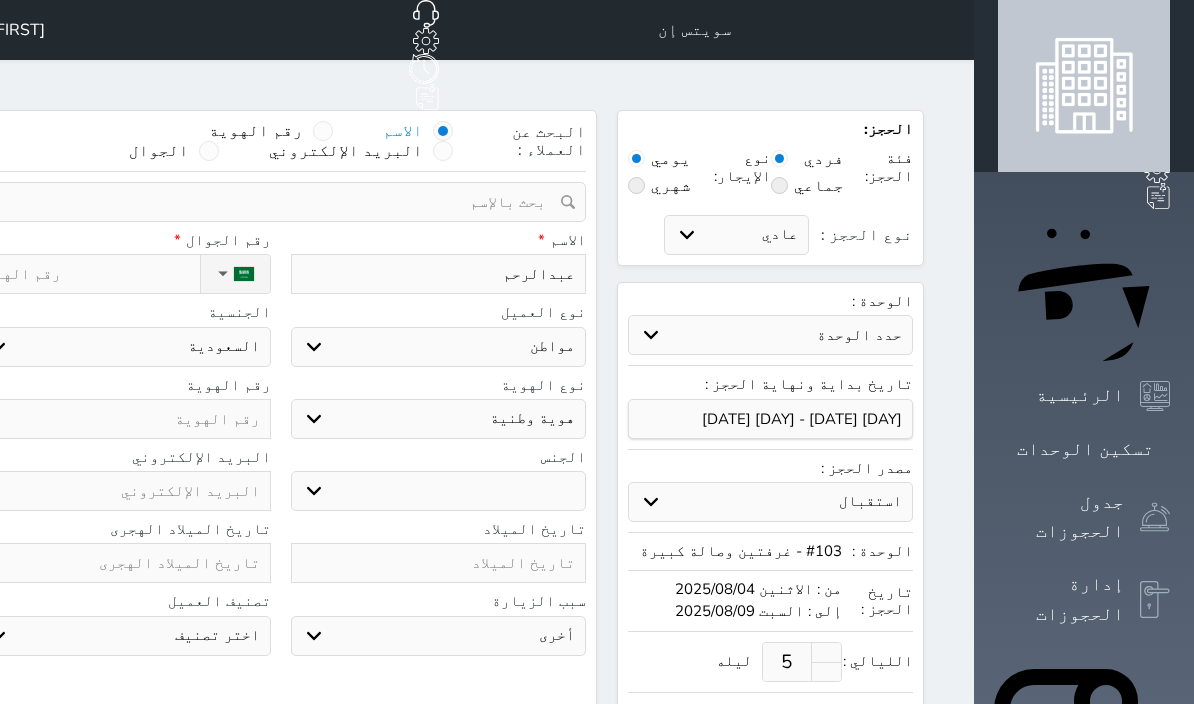 type on "عبدالرحمن" 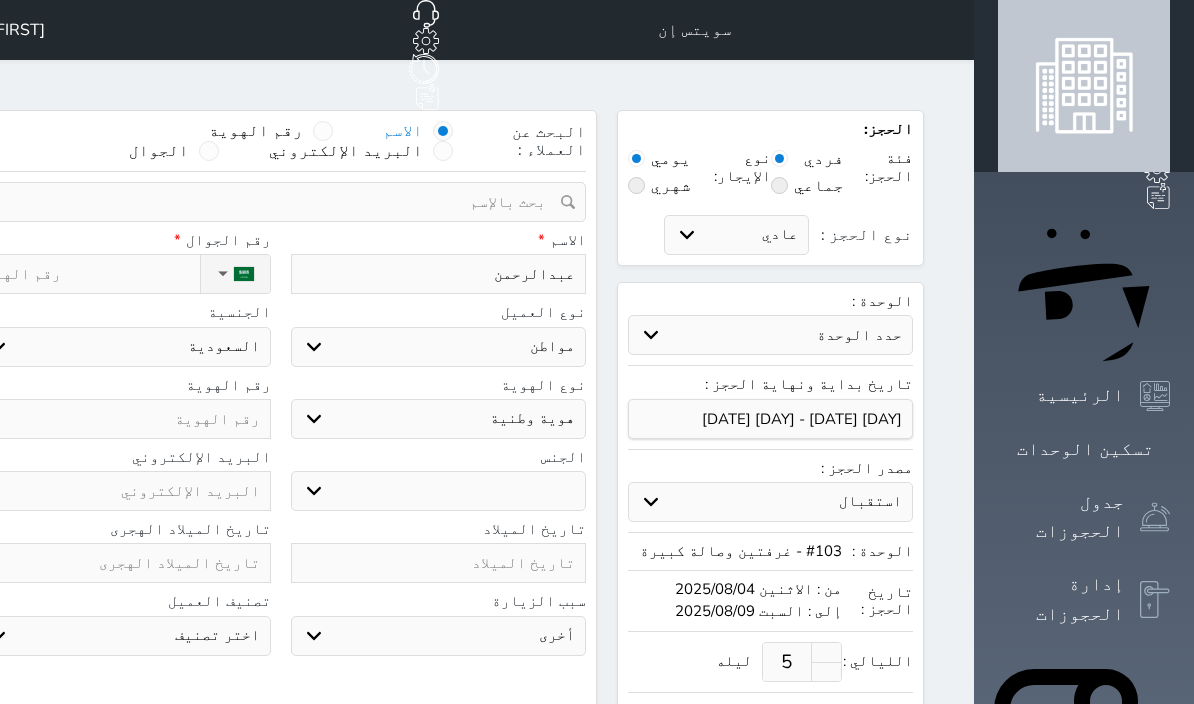 type on "عبدالرحمن" 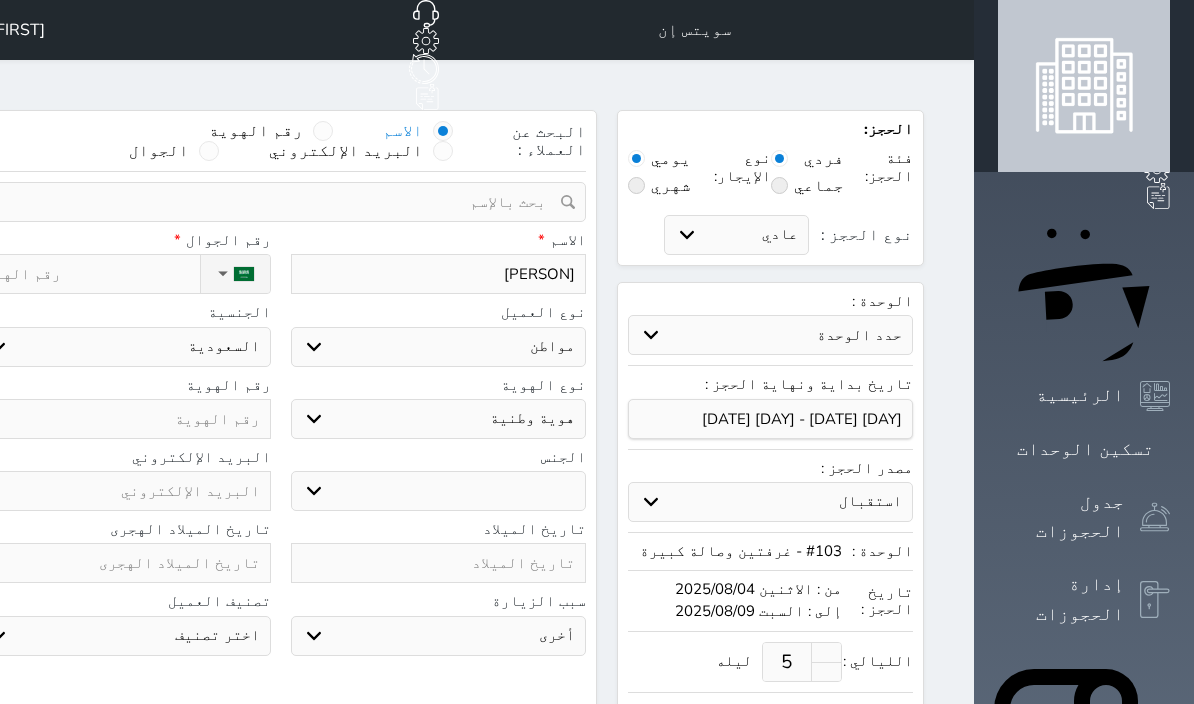 type on "[PERSON]" 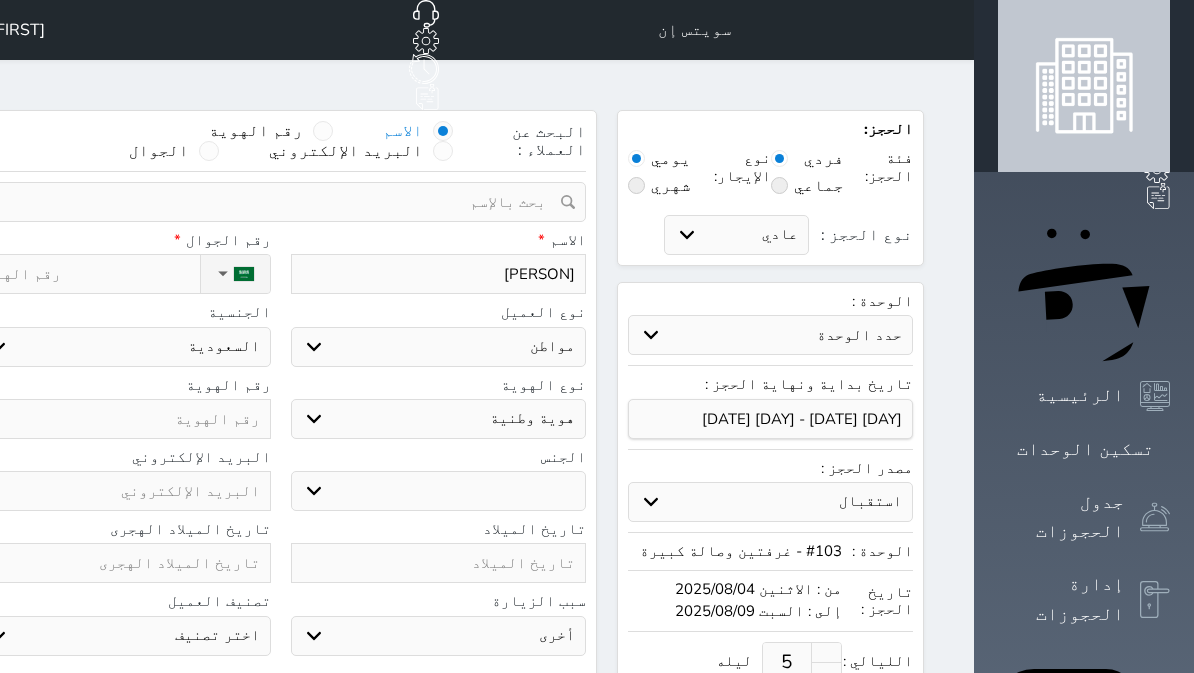 click on "[PERSON]" at bounding box center [439, 274] 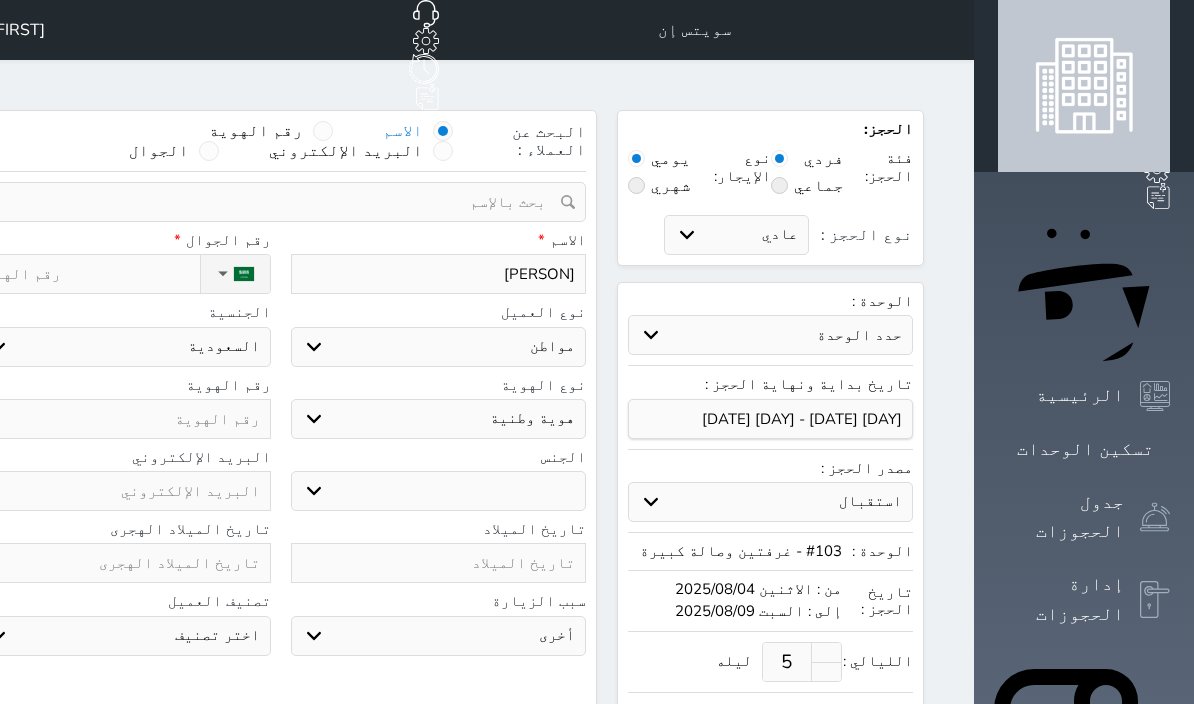 type 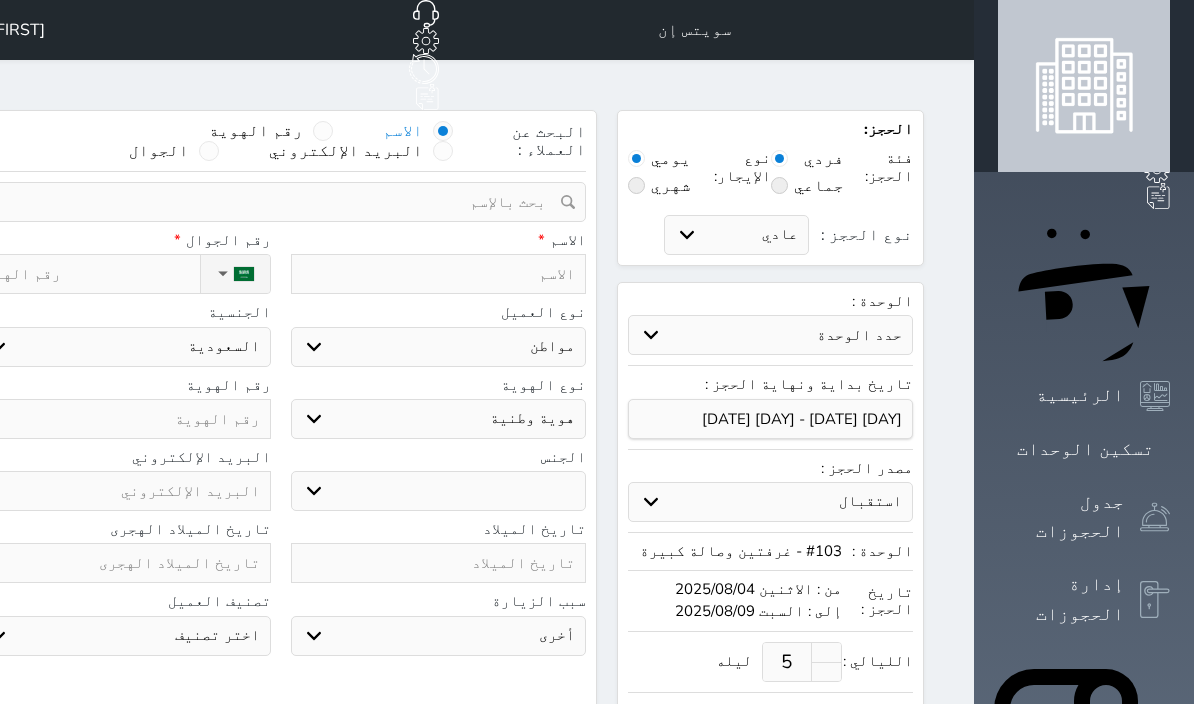 type 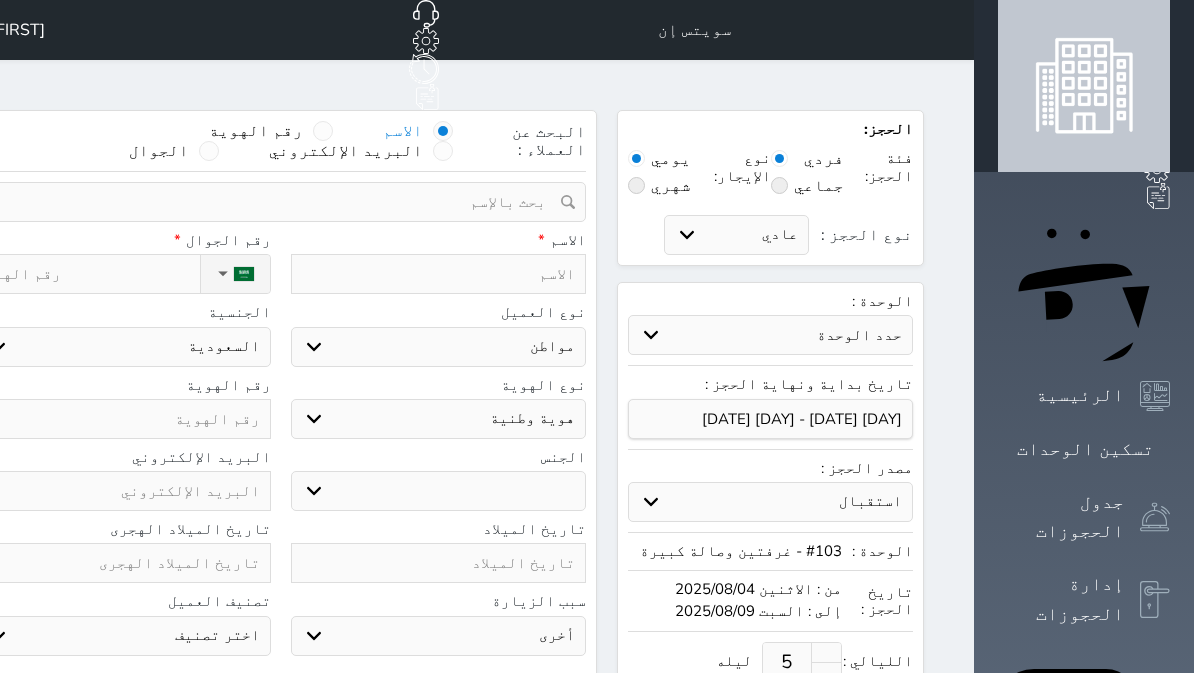 click on "الجوال" at bounding box center [174, 151] 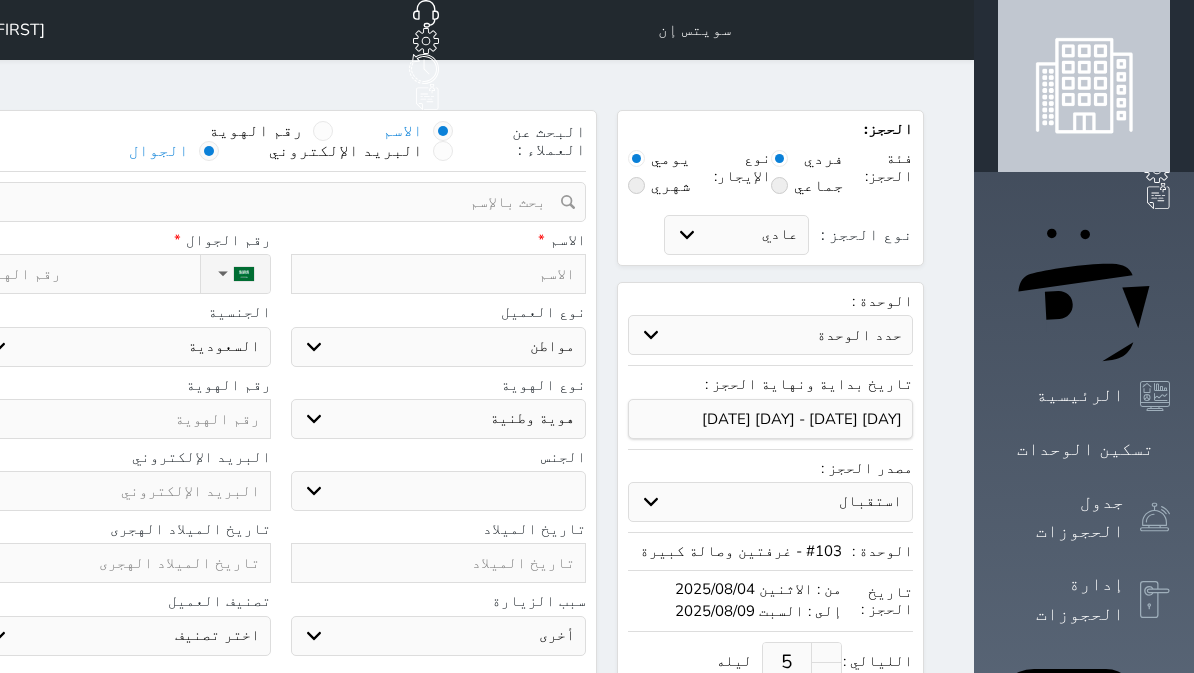 radio on "false" 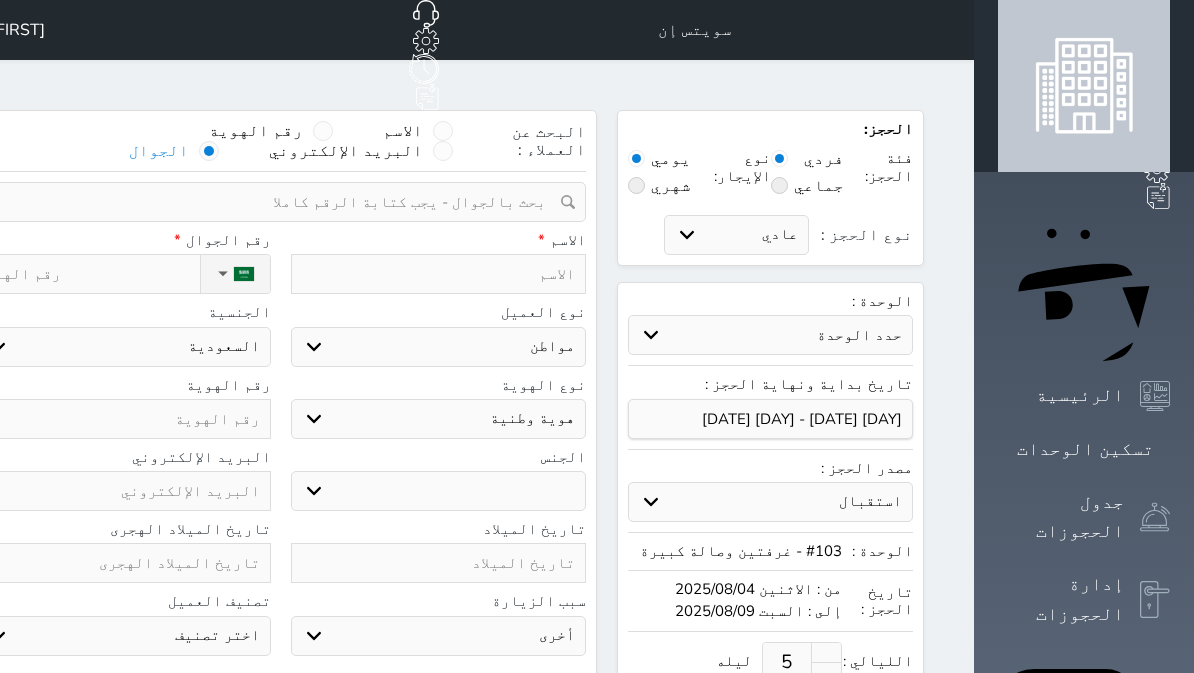 click at bounding box center [439, 274] 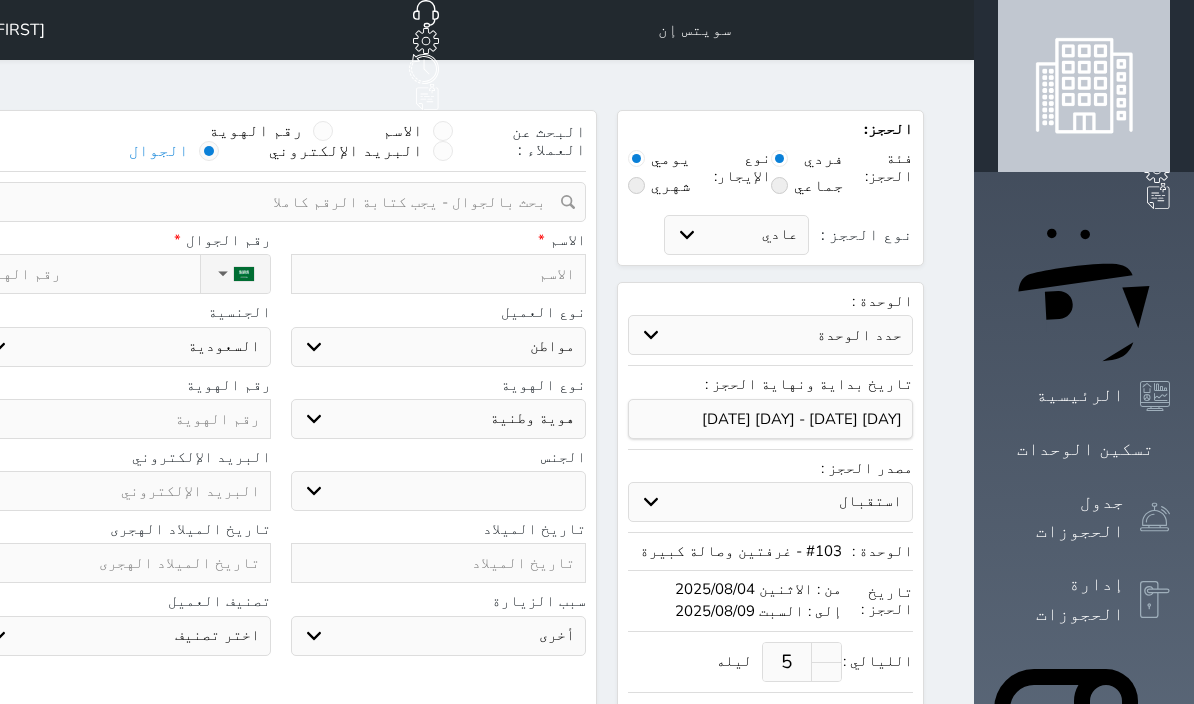 click on "الاسم *" at bounding box center (439, 240) 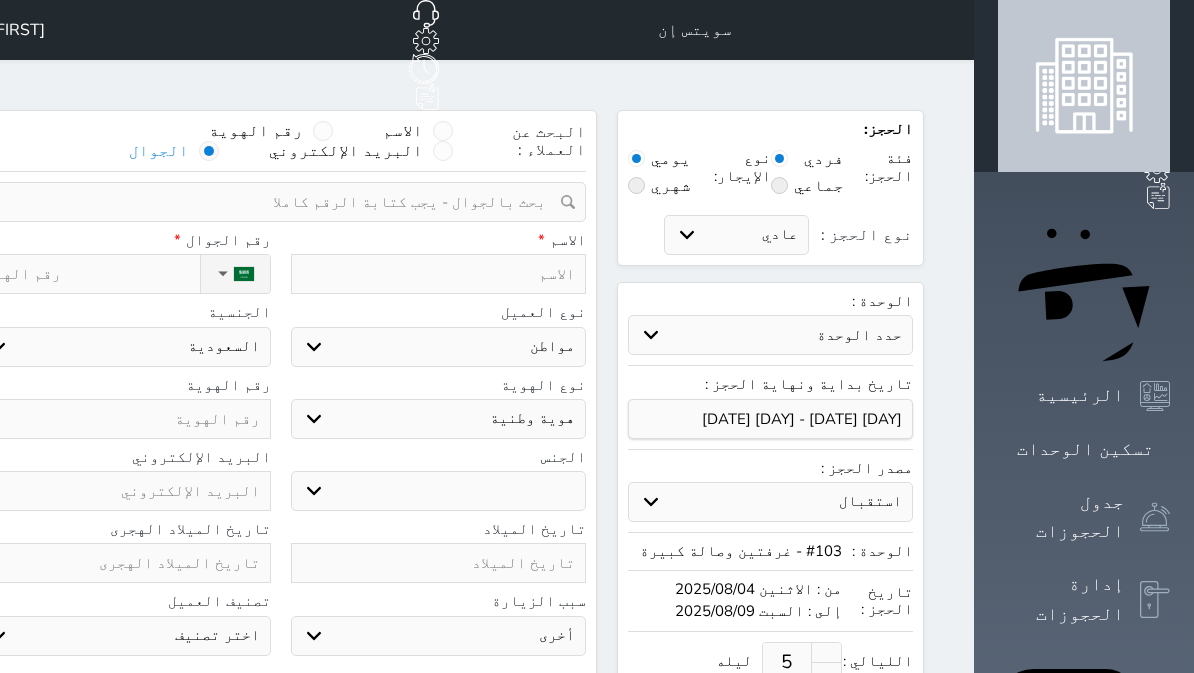 click at bounding box center [273, 202] 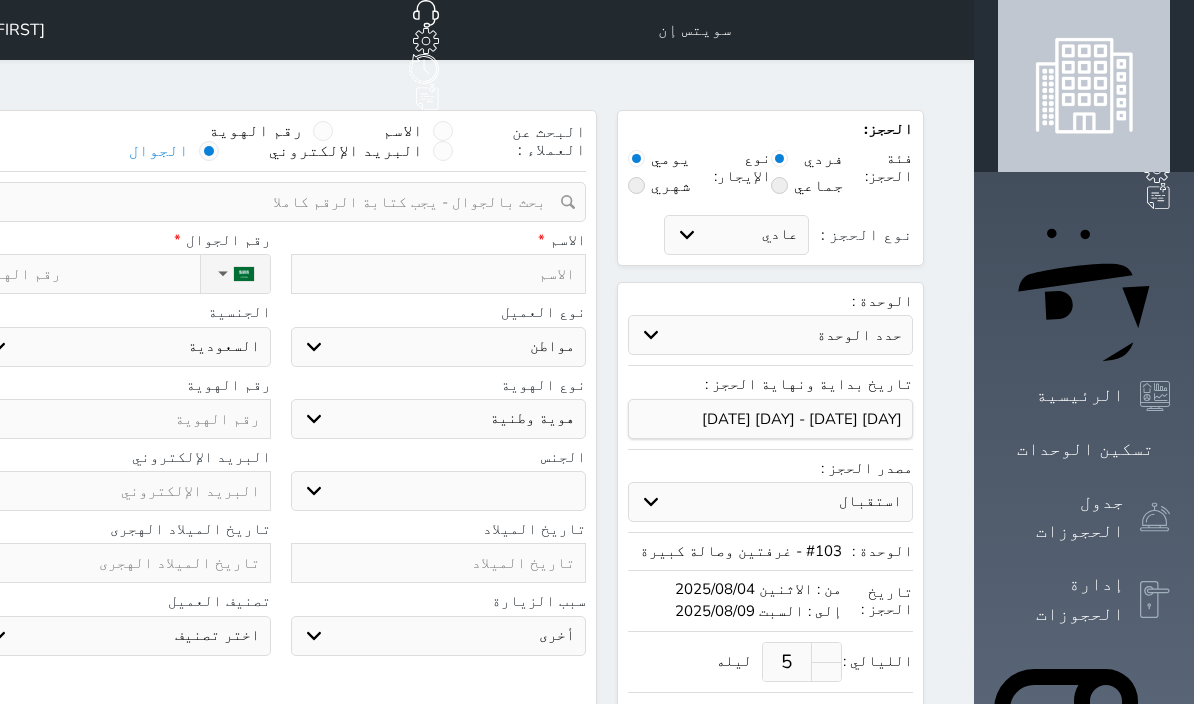 click at bounding box center [443, 131] 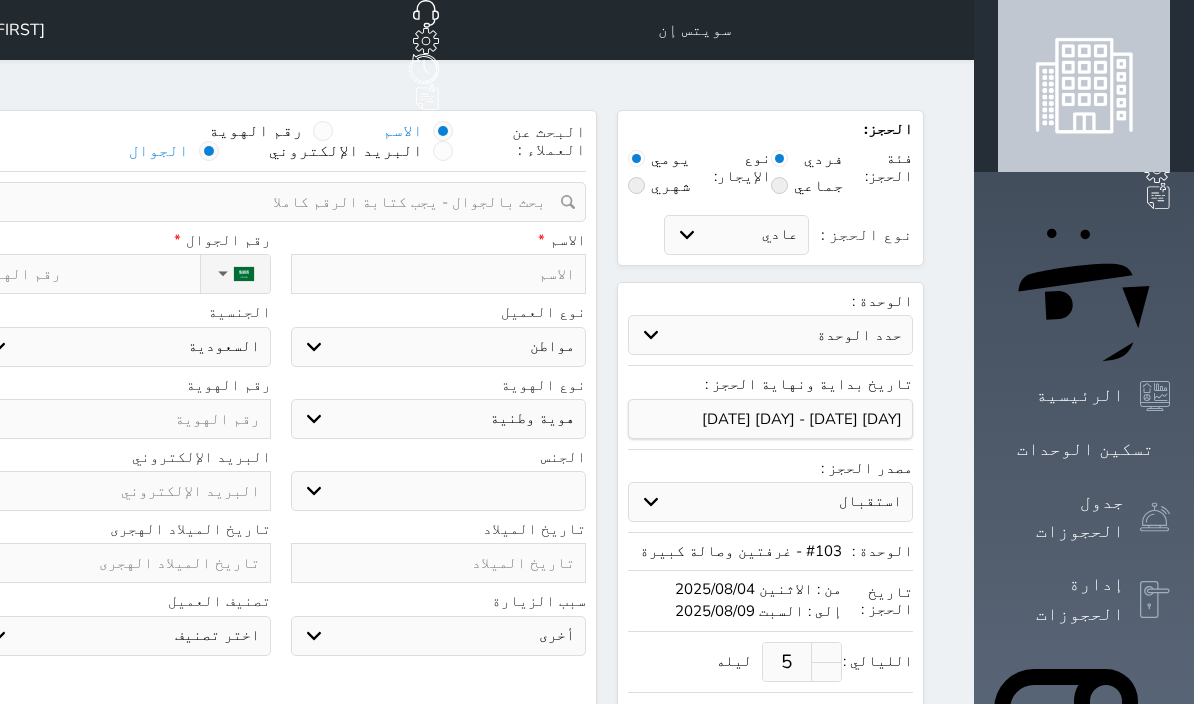 radio on "false" 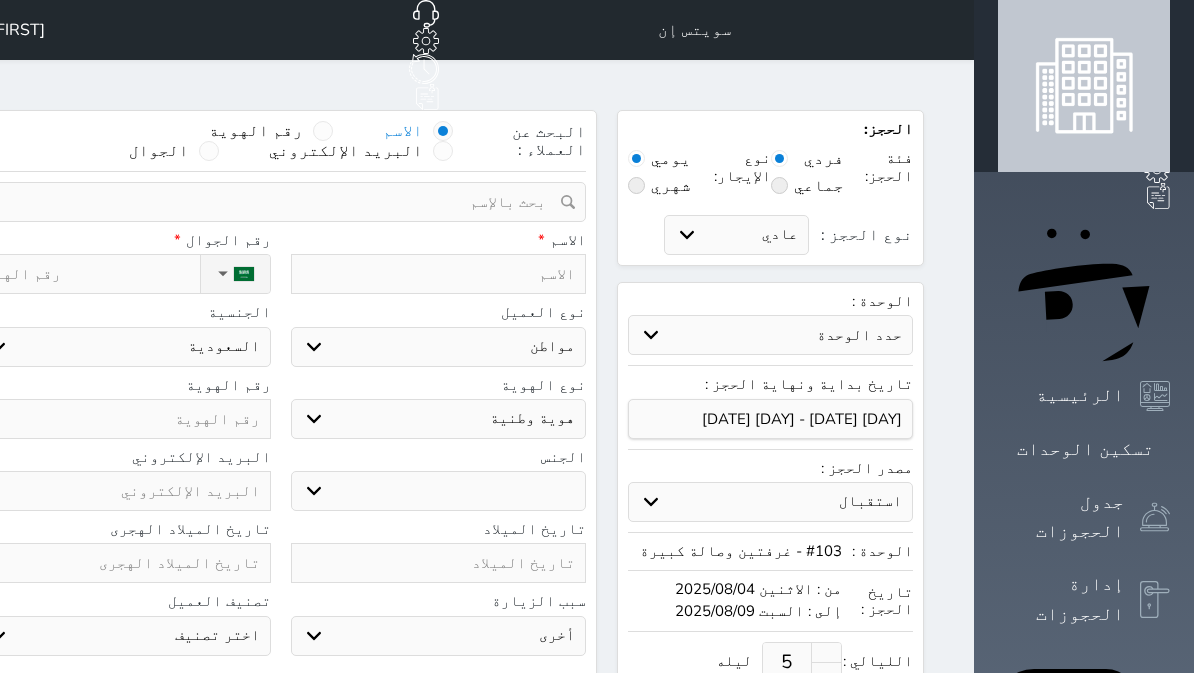 click at bounding box center [439, 274] 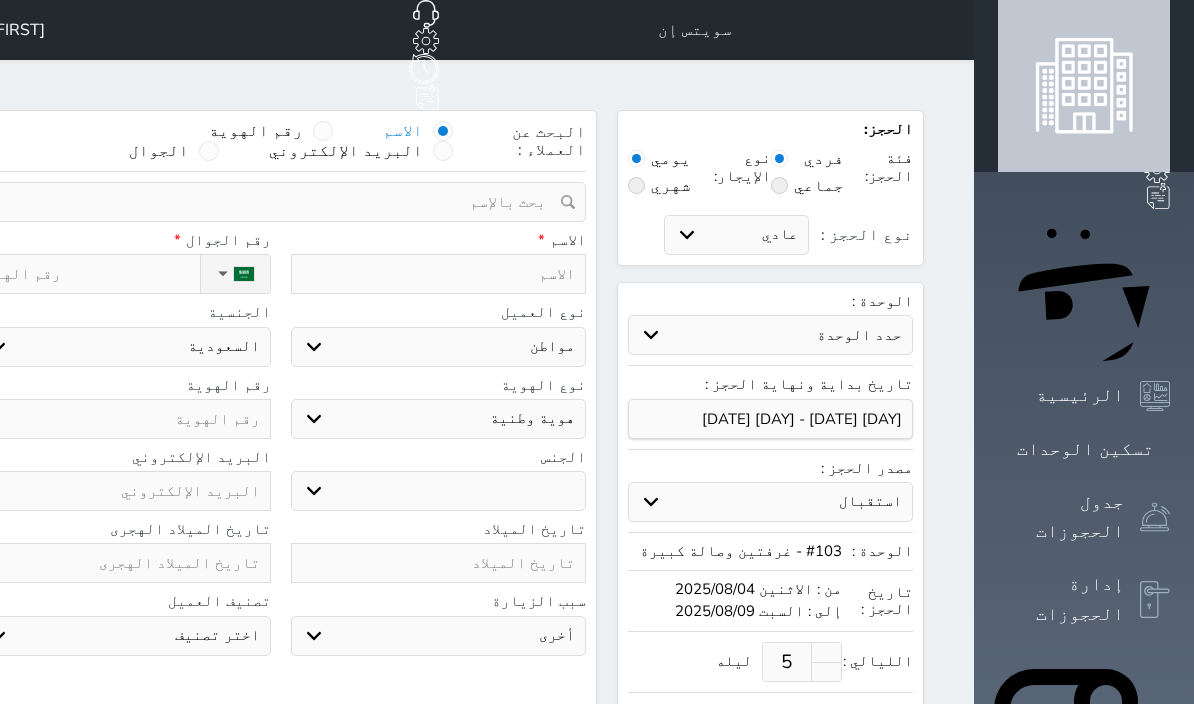 click at bounding box center (439, 274) 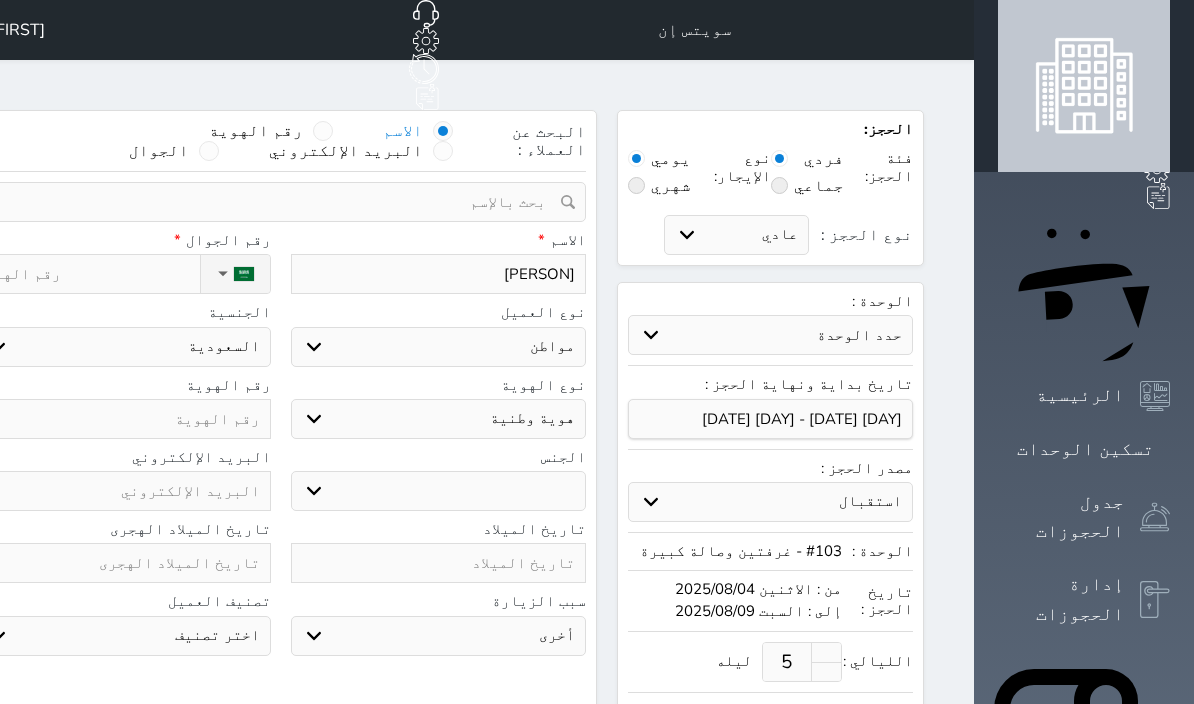 type on "[PERSON]" 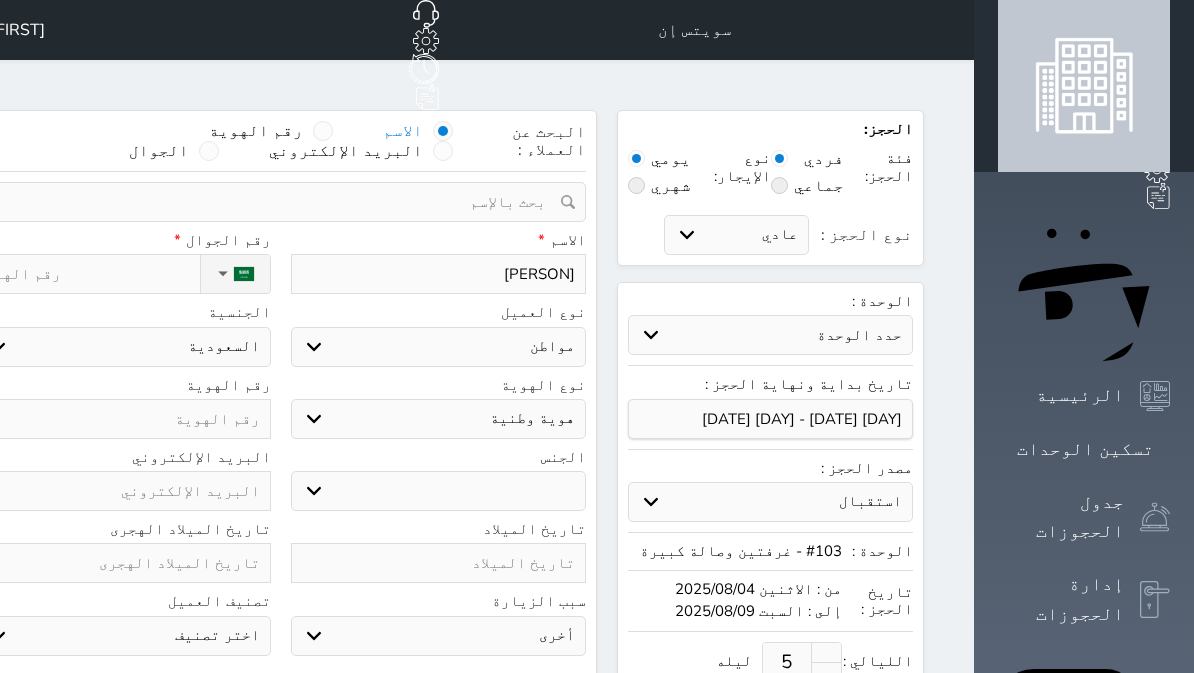 click on "نوع الحجز :" at bounding box center (87, 274) 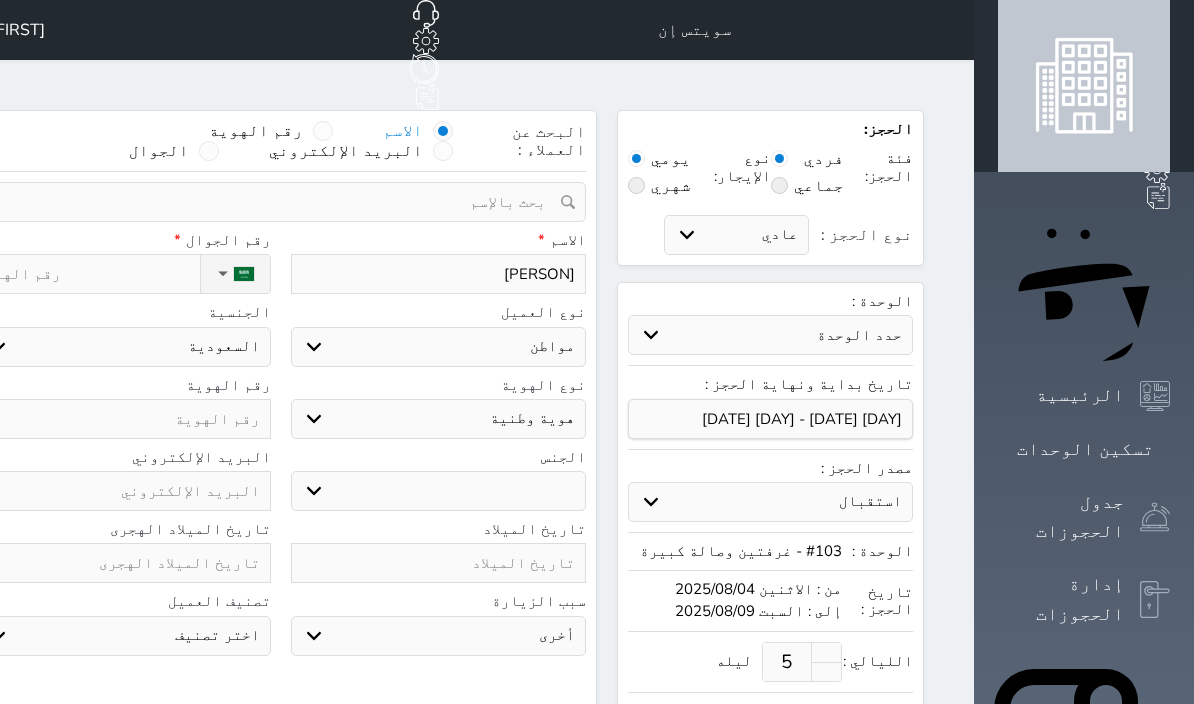 type on "5" 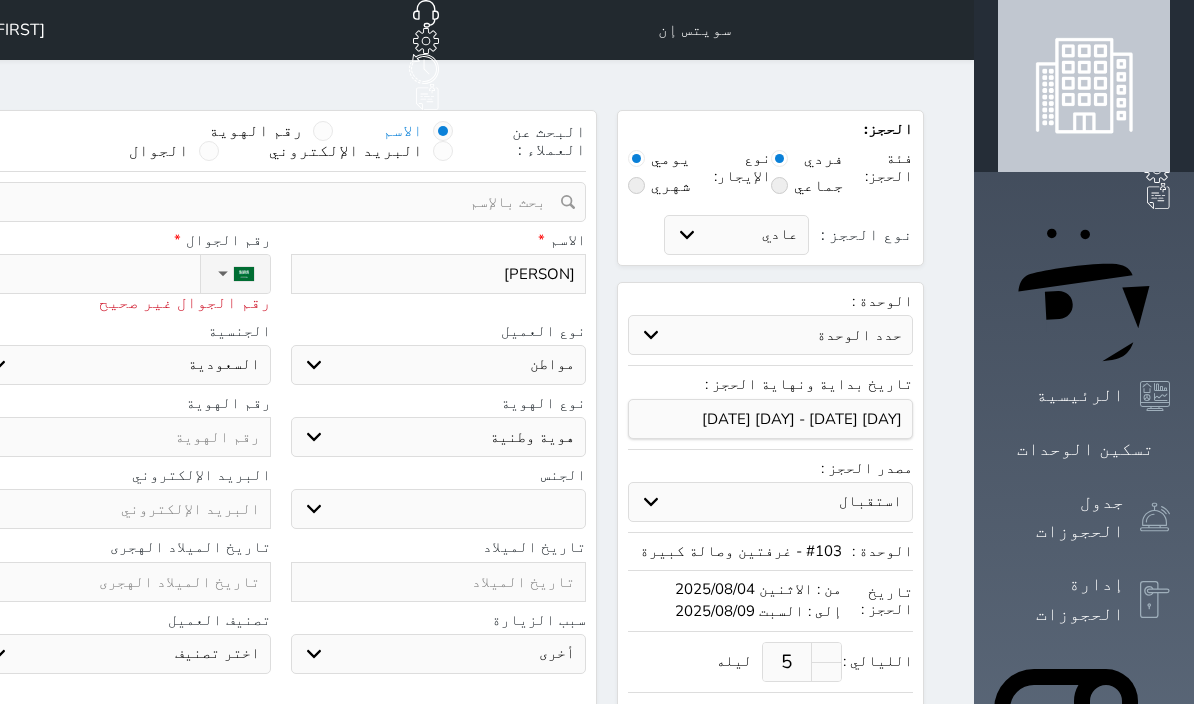 type on "53" 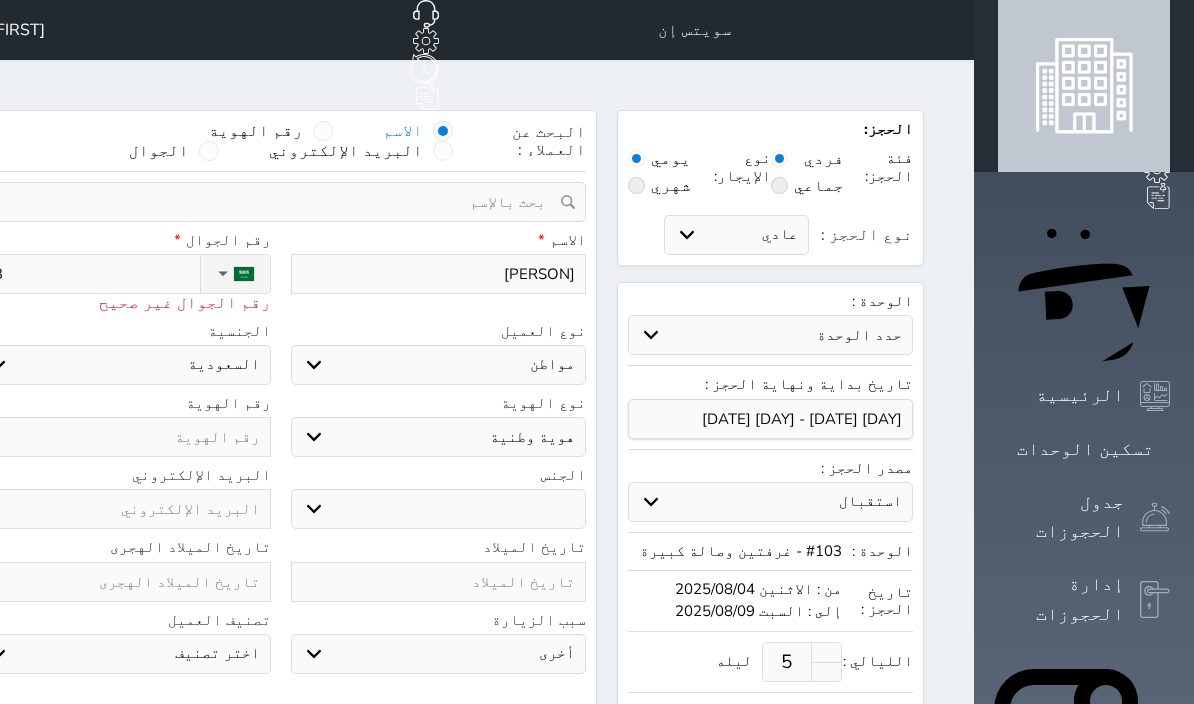 select 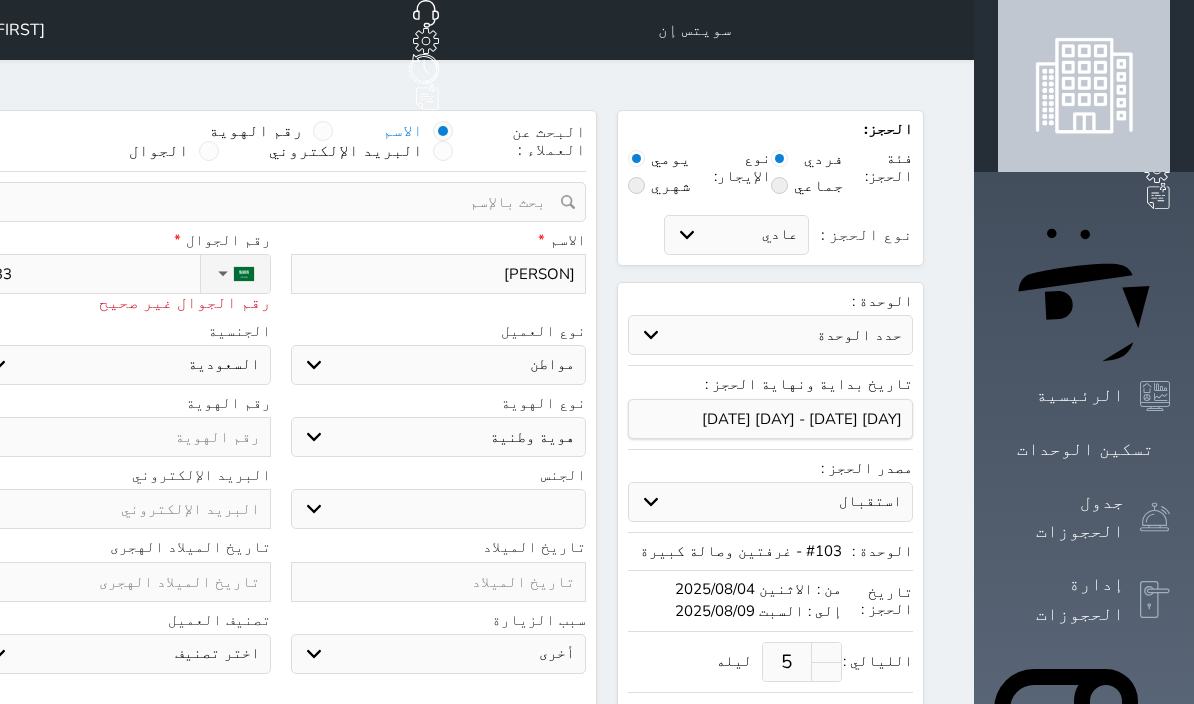 select 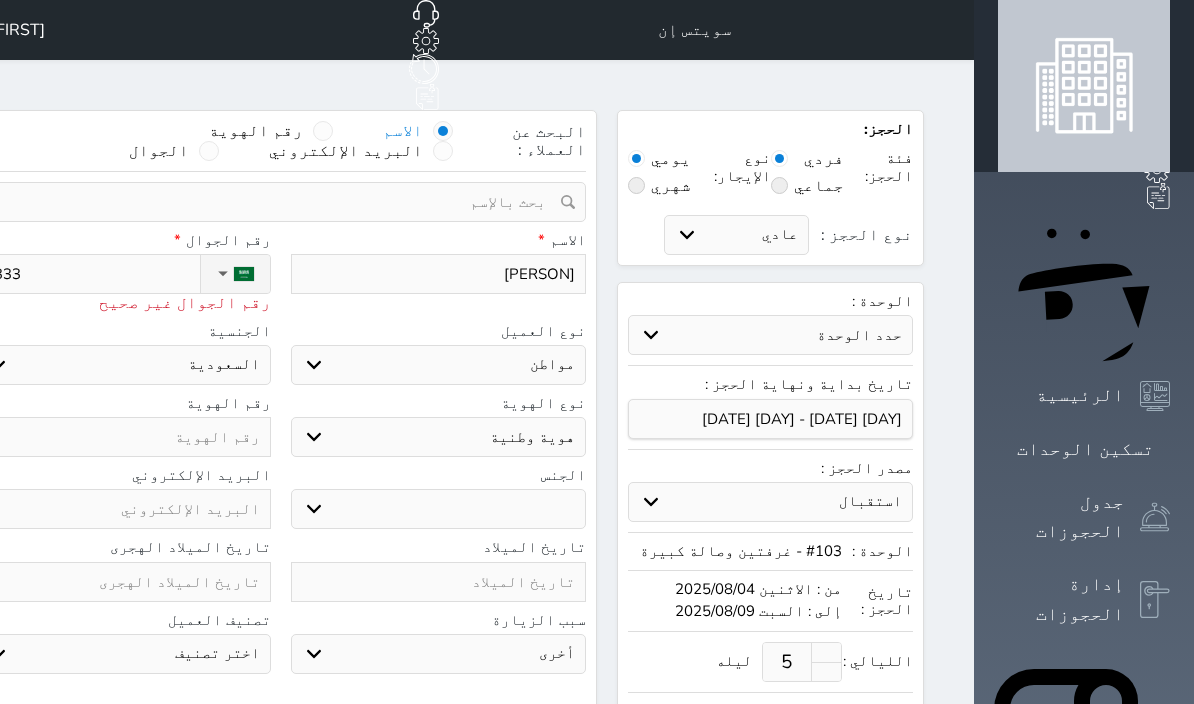 select 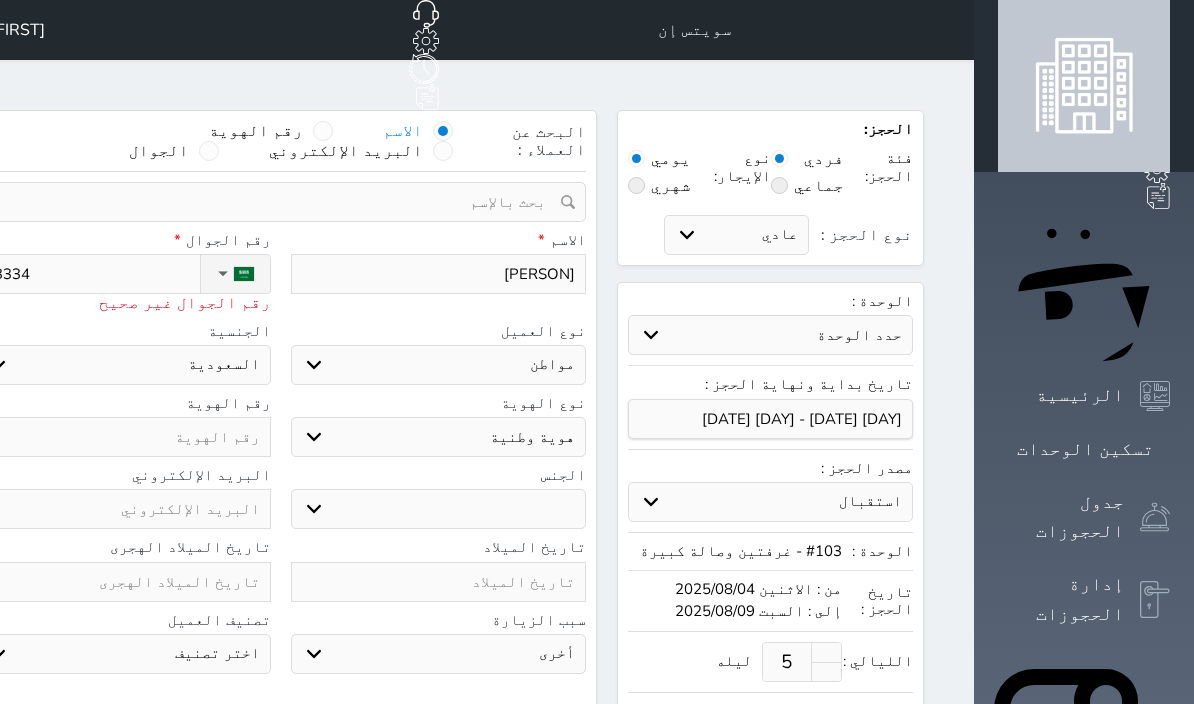 type on "5333346" 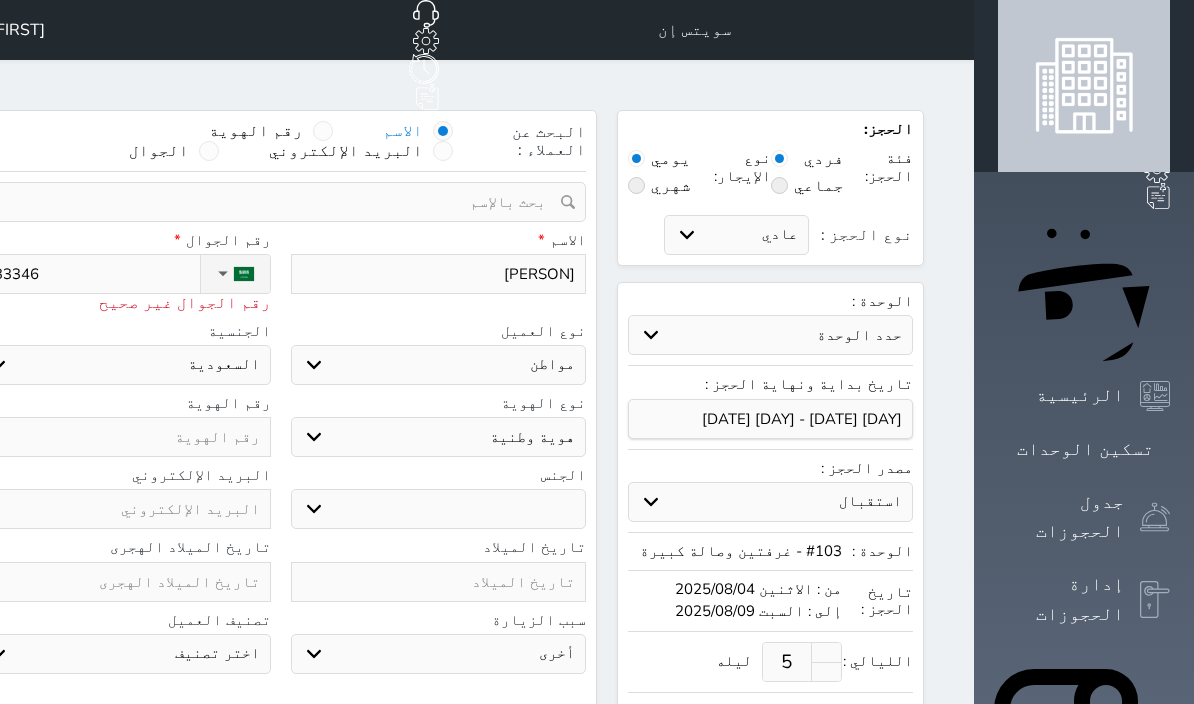 type on "53333464" 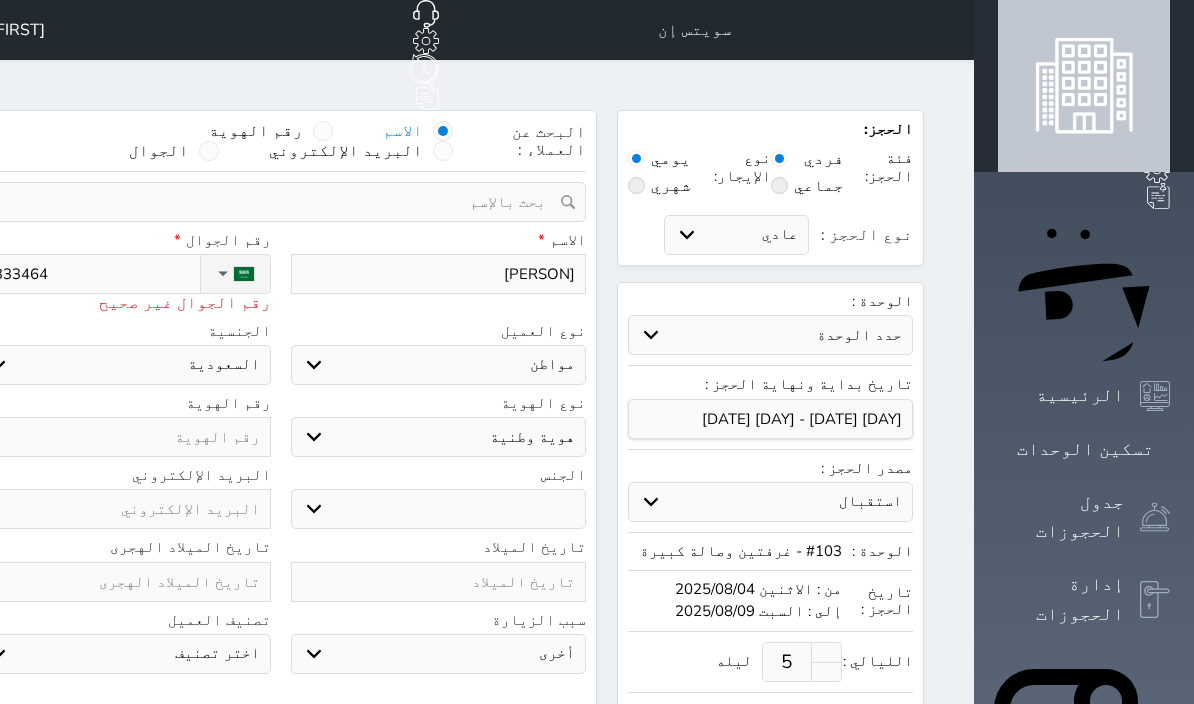 type on "+966 [PHONE]" 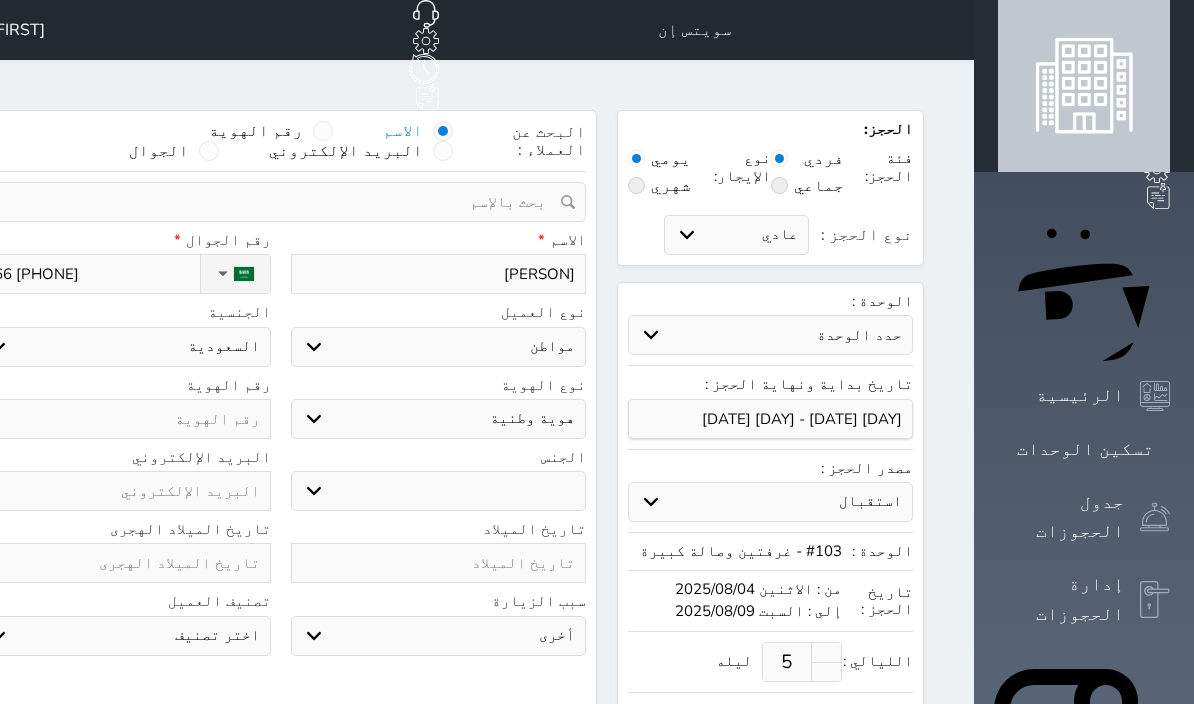 click on "نوع العميل" at bounding box center (439, 312) 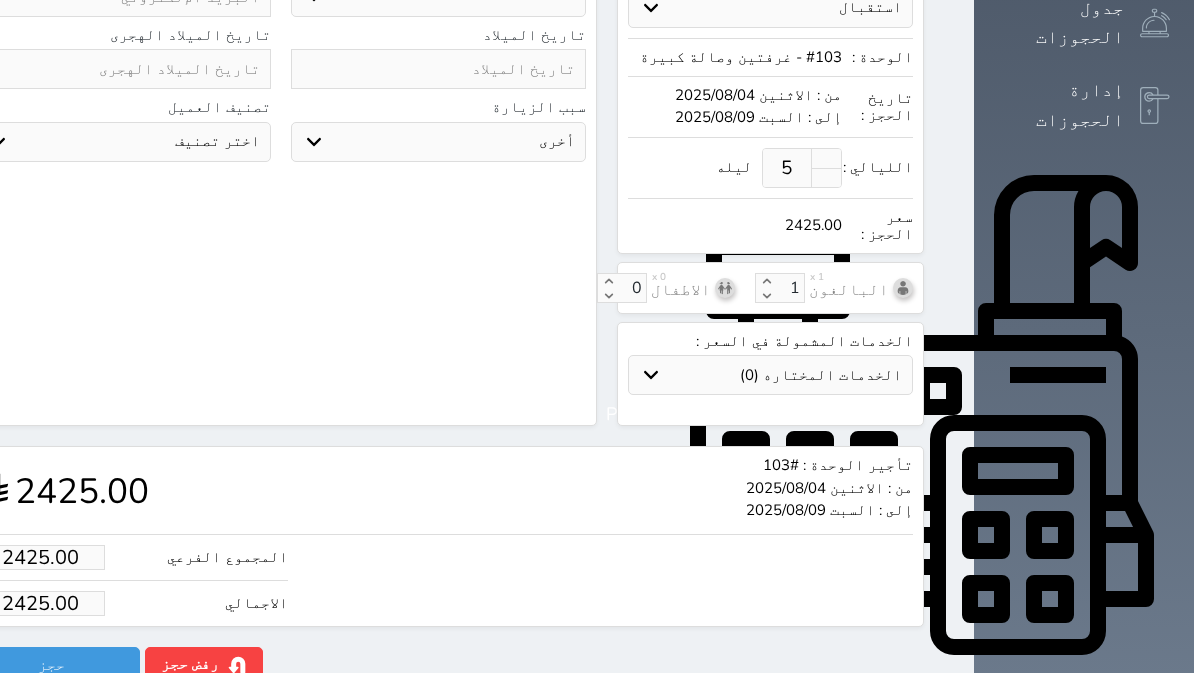 scroll, scrollTop: 508, scrollLeft: 0, axis: vertical 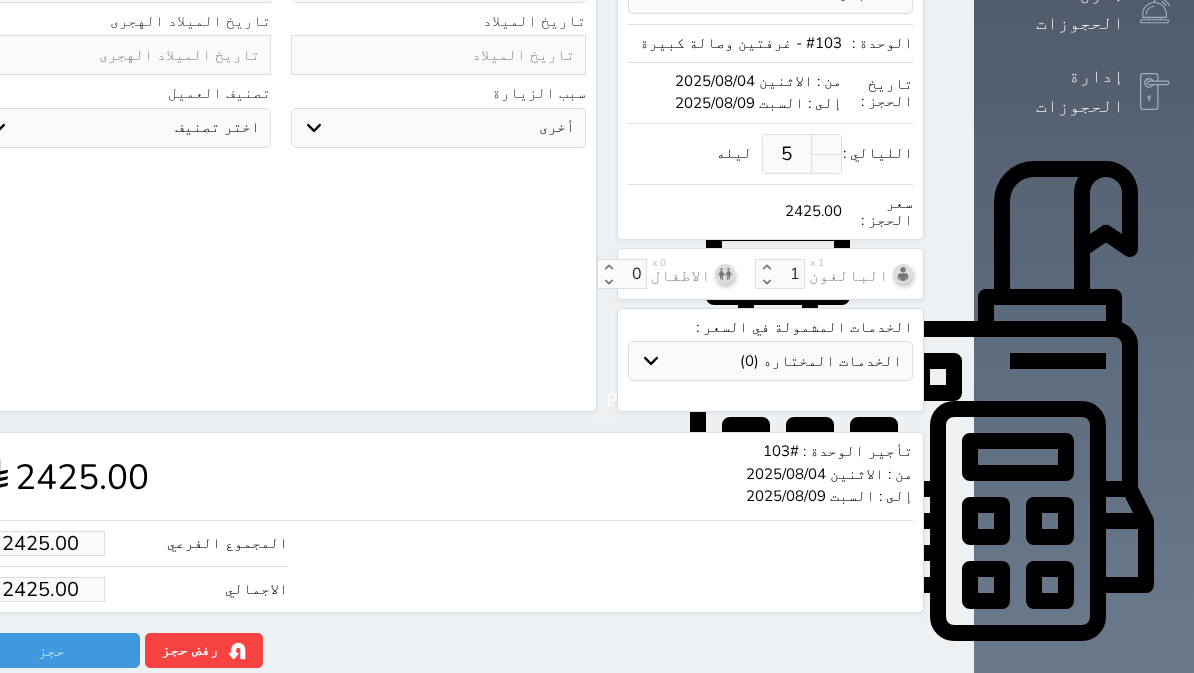 click on "حجز" at bounding box center [52, 650] 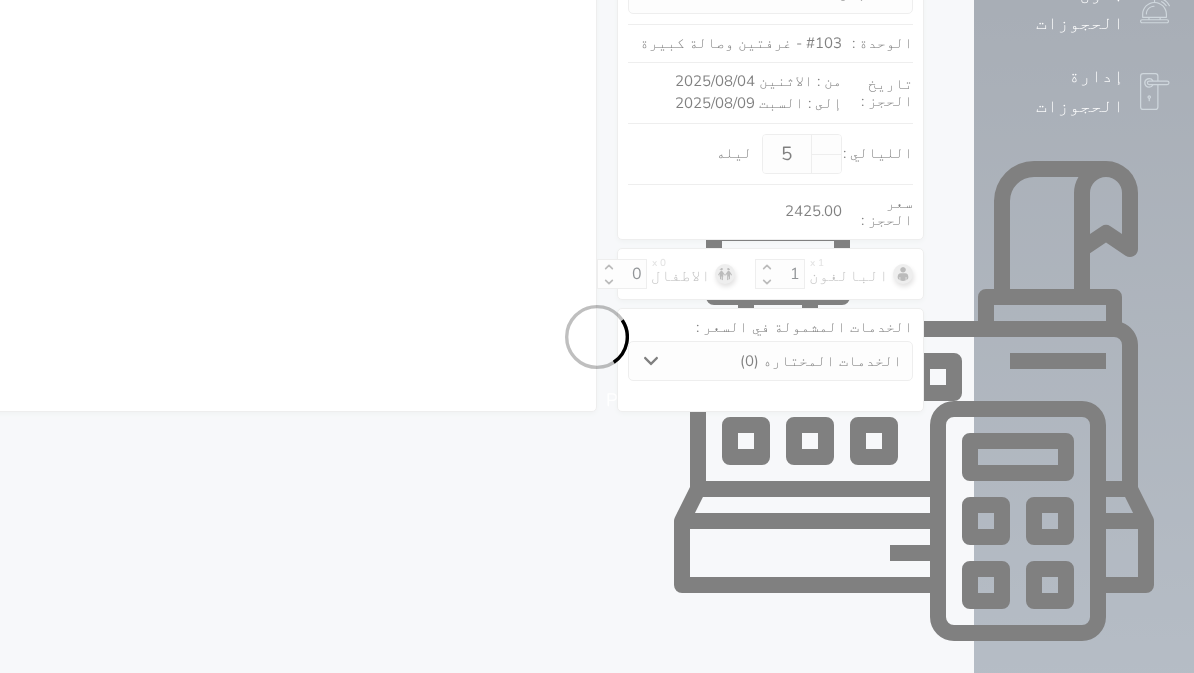 select on "1" 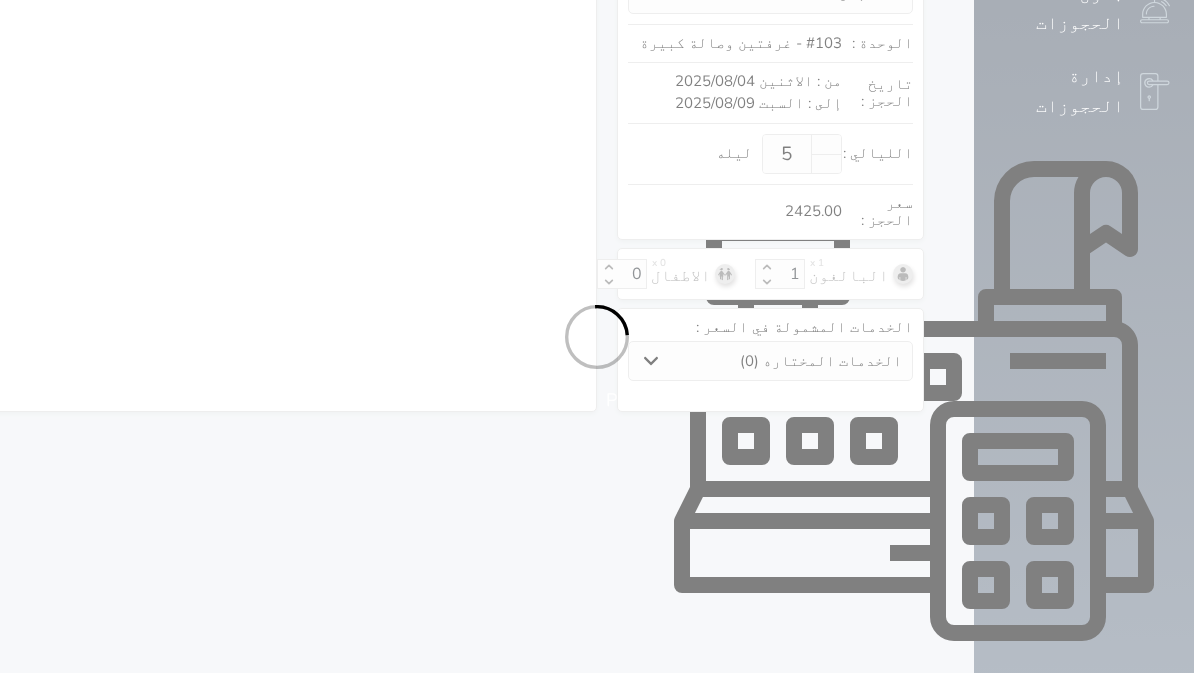 select on "113" 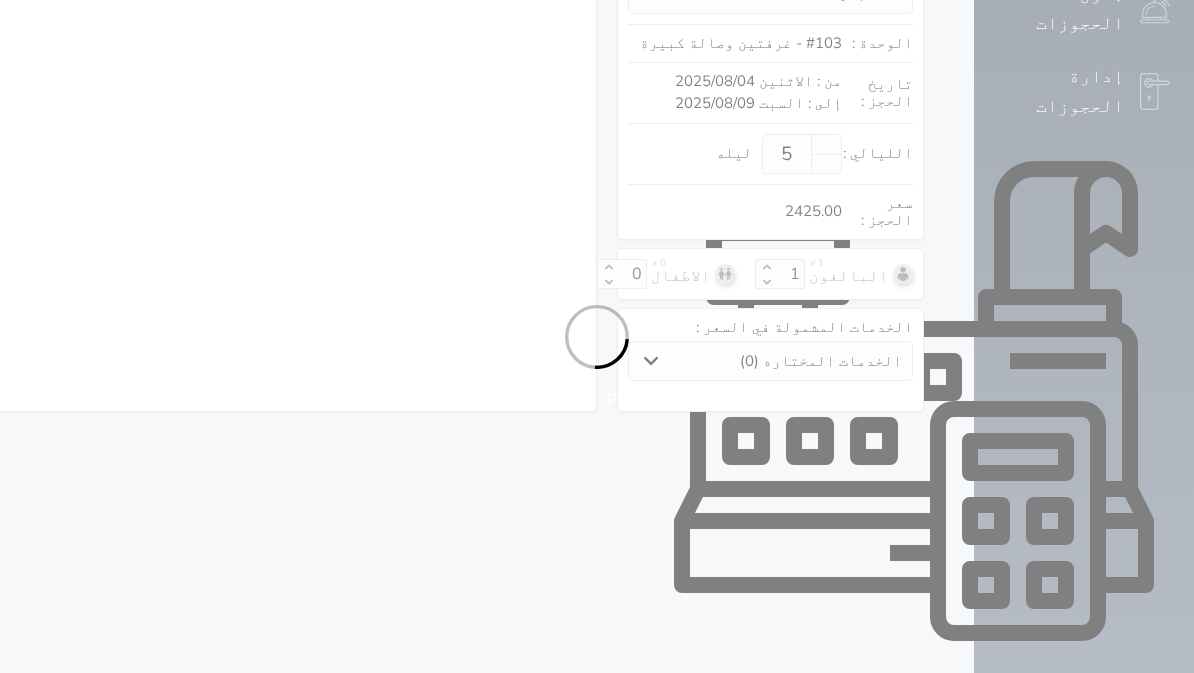 select on "1" 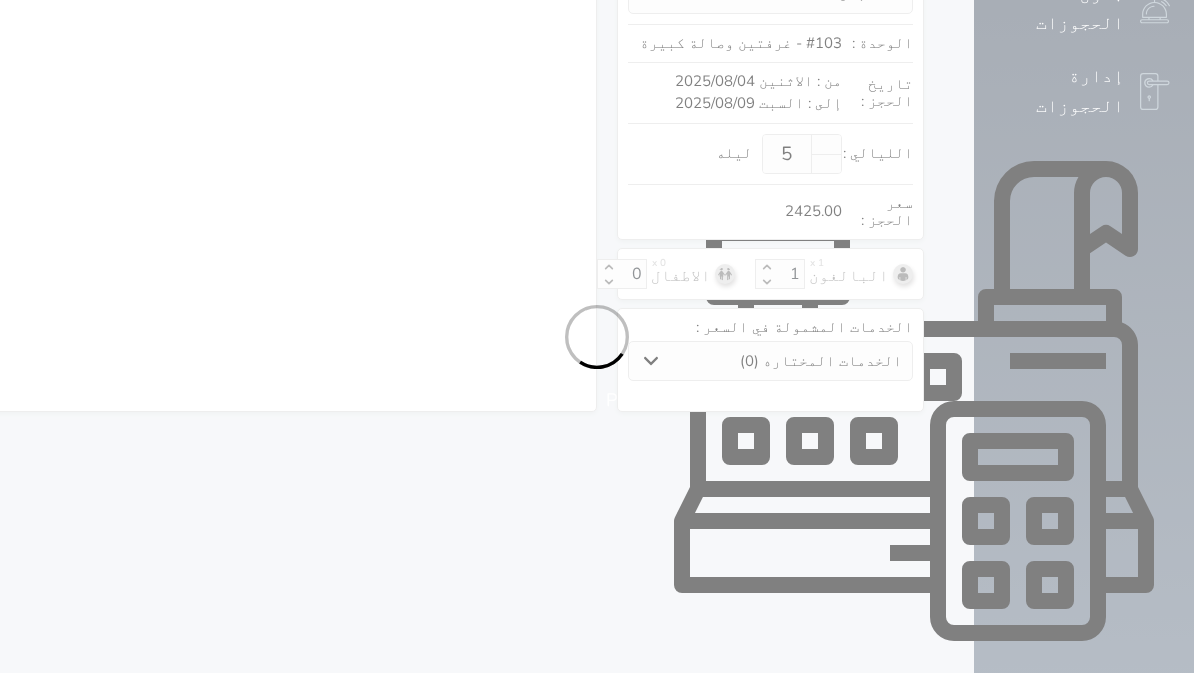 select 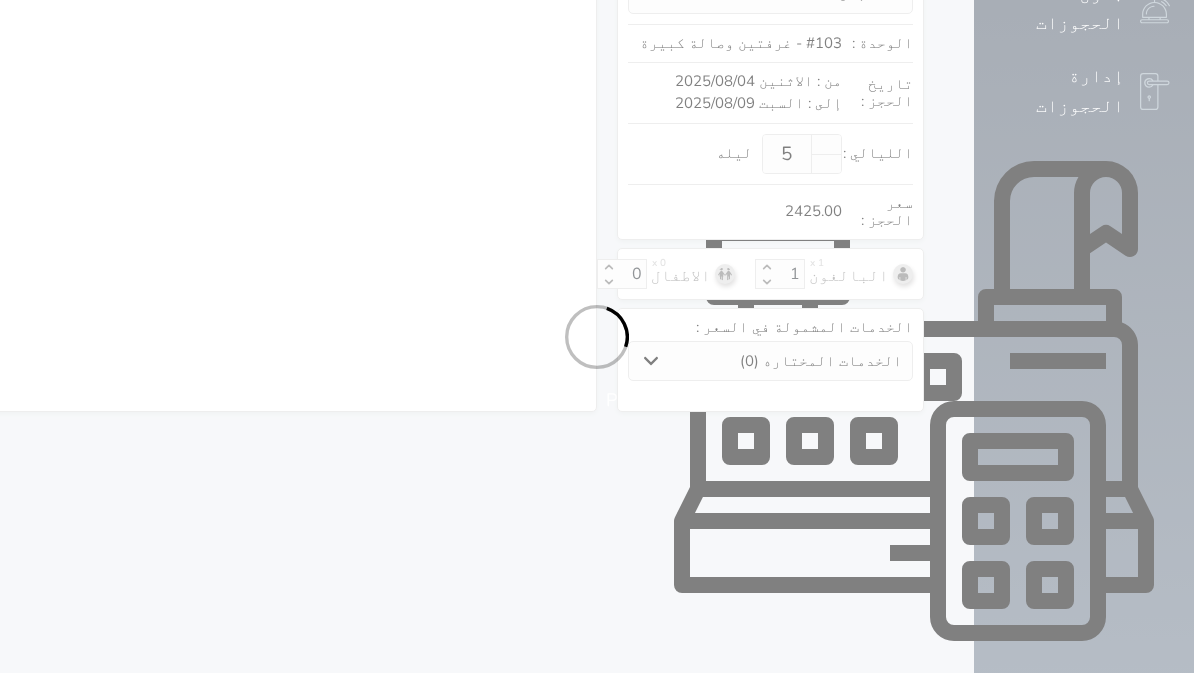 select on "7" 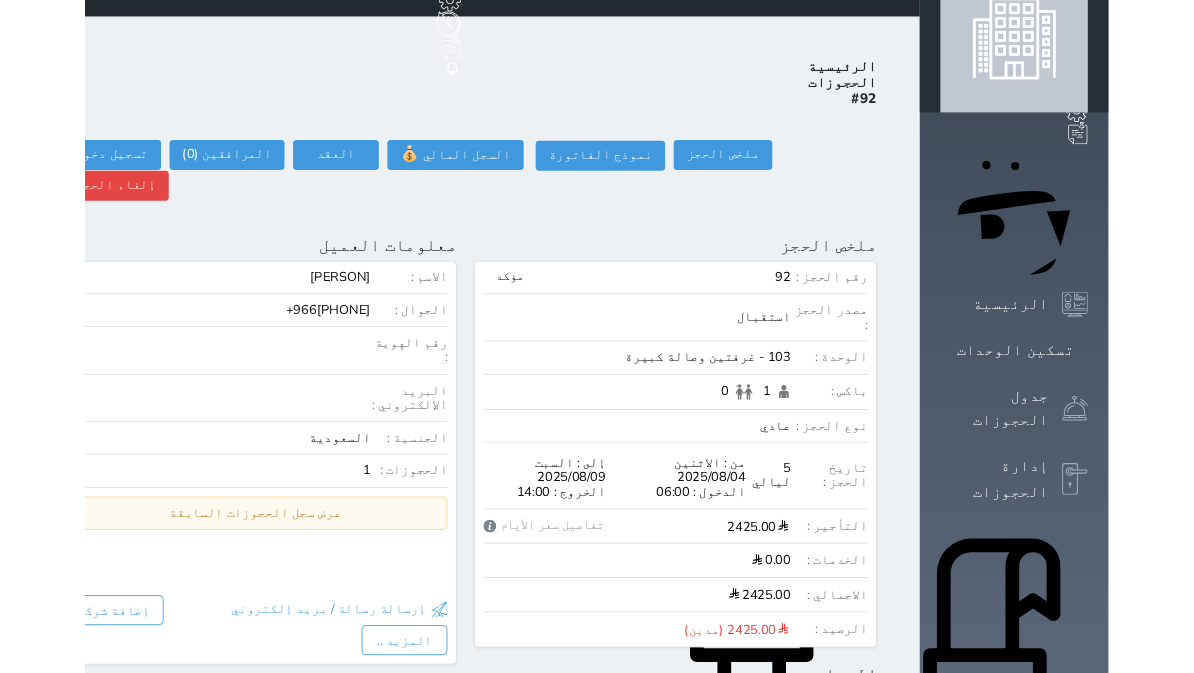 scroll, scrollTop: 0, scrollLeft: 0, axis: both 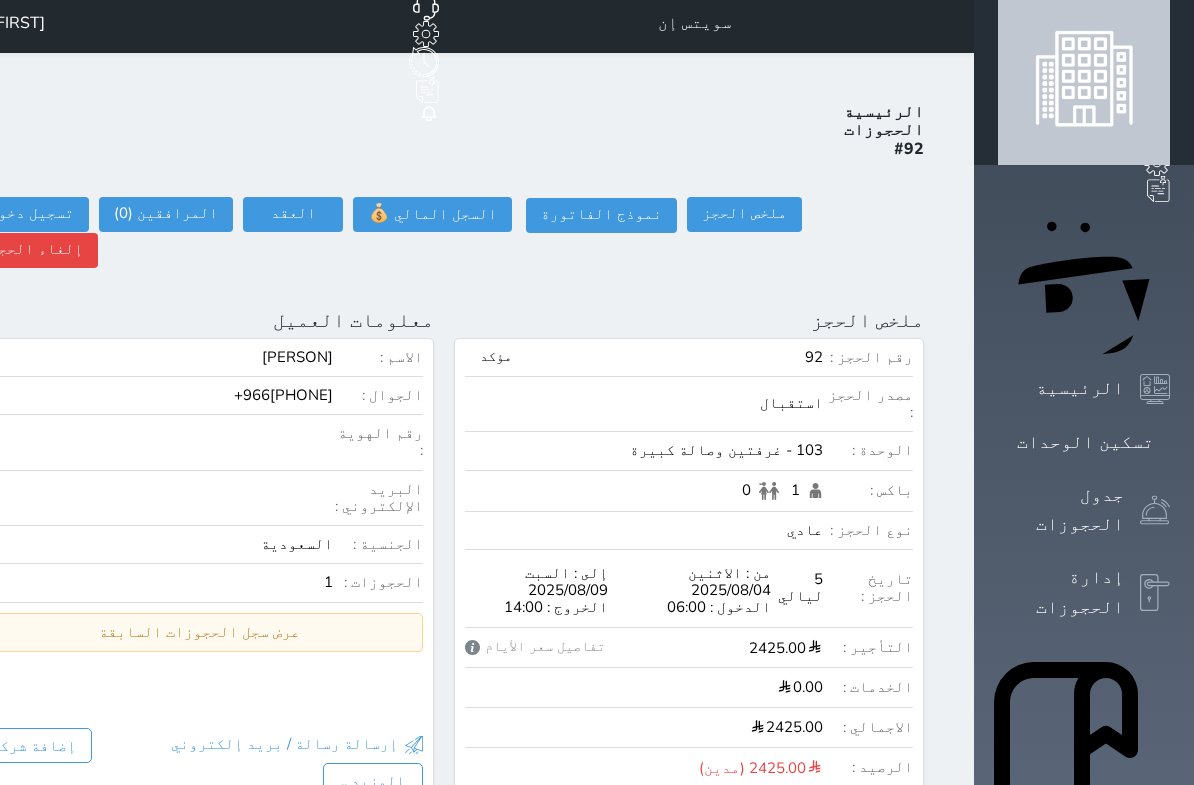click at bounding box center (467, 321) 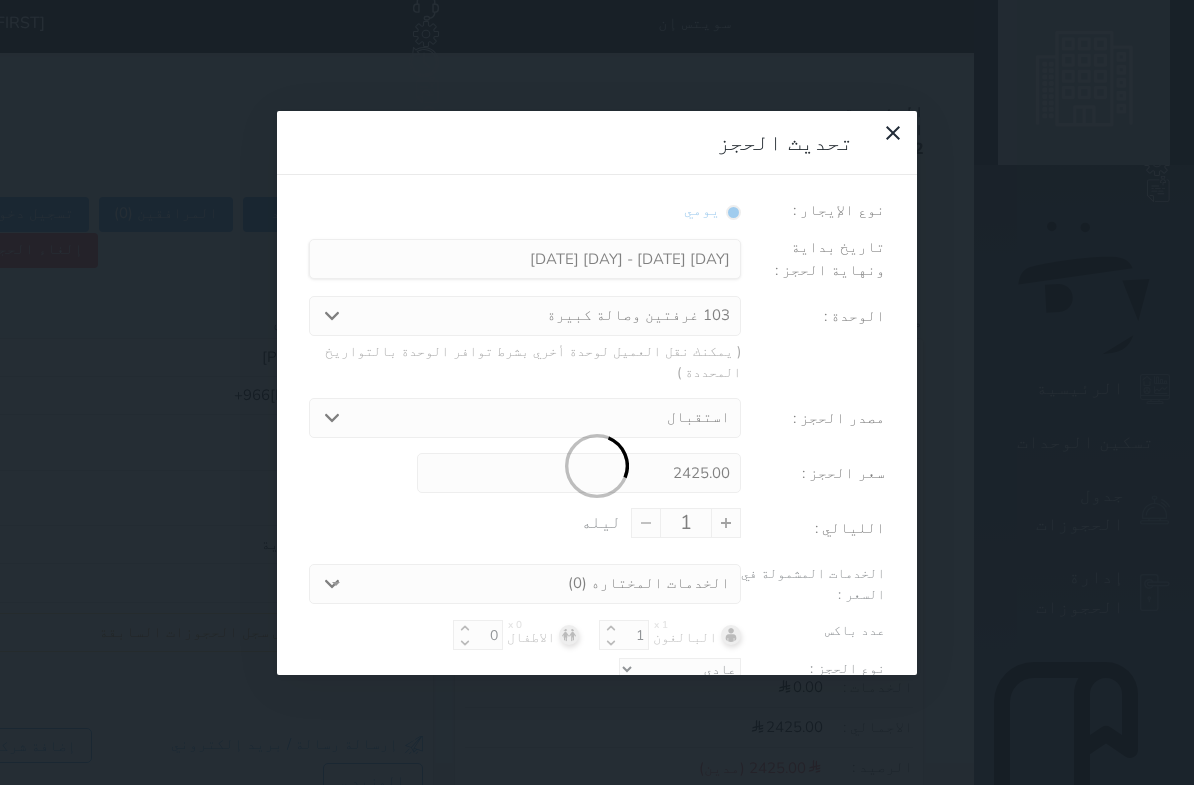 type on "5" 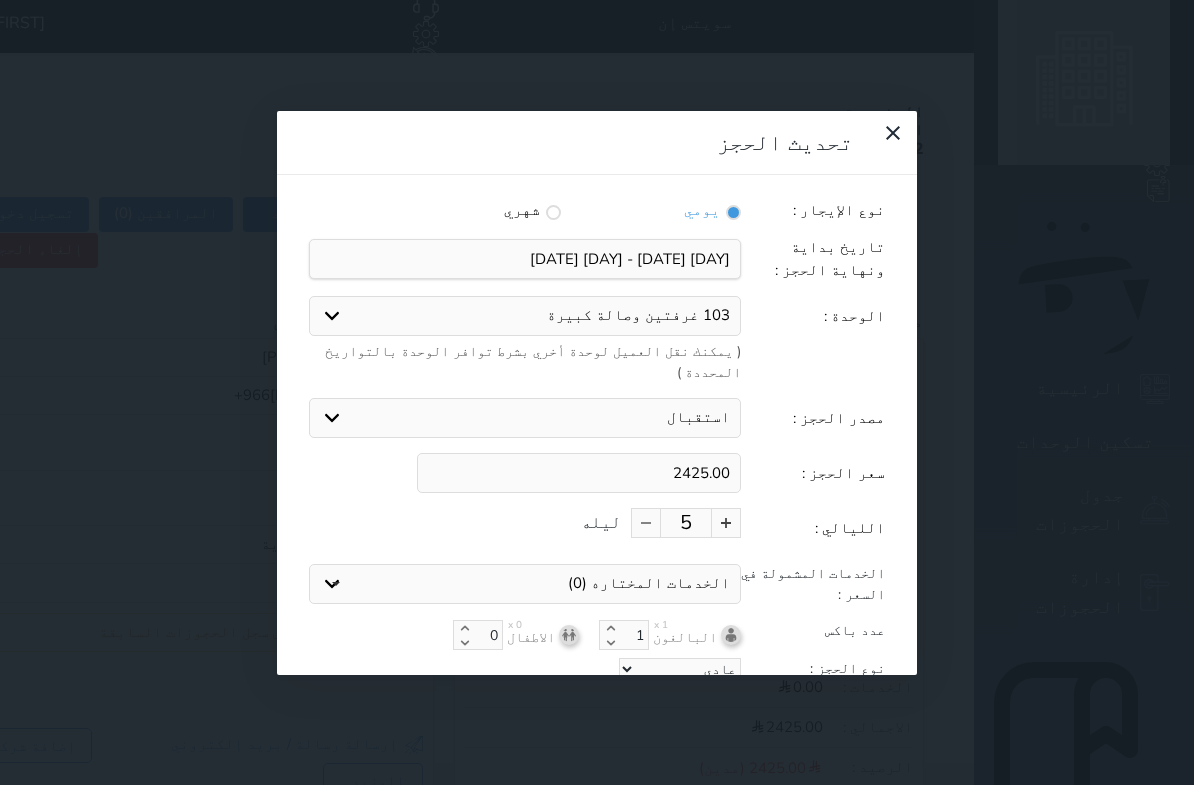 scroll, scrollTop: 0, scrollLeft: 0, axis: both 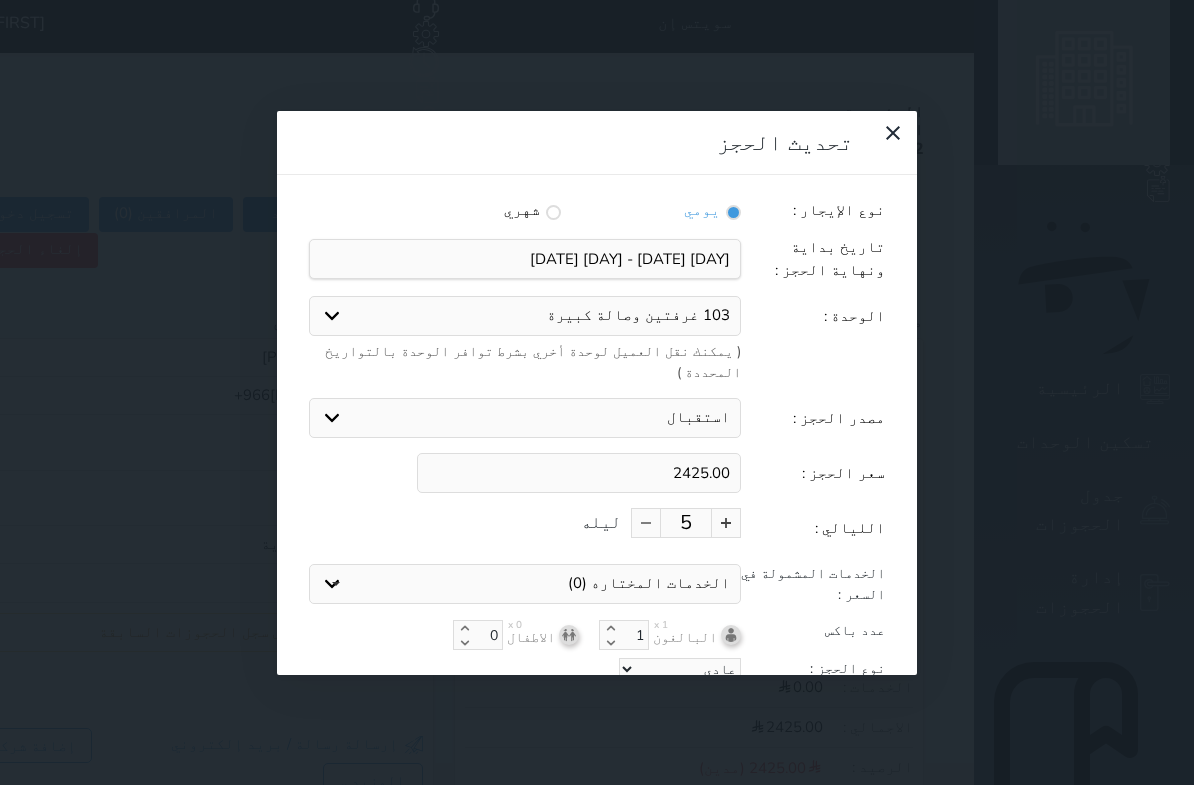 click on "2425.00" at bounding box center (579, 473) 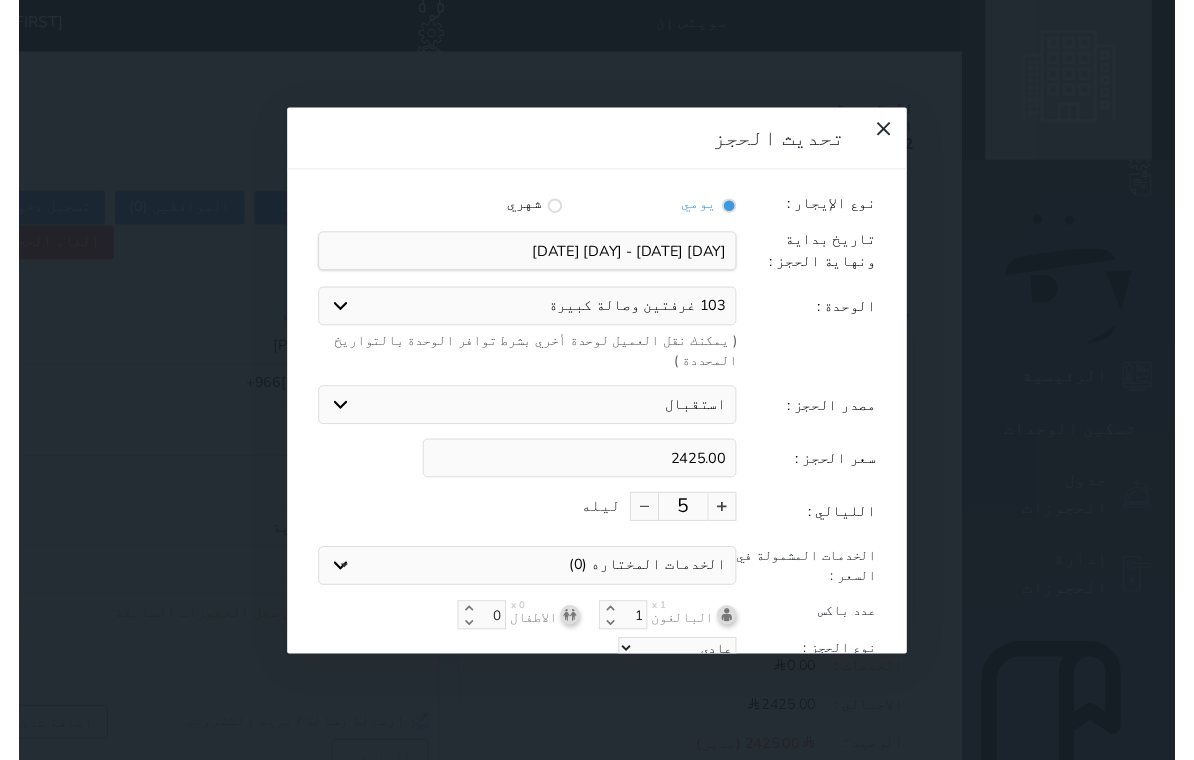 scroll, scrollTop: 6, scrollLeft: 0, axis: vertical 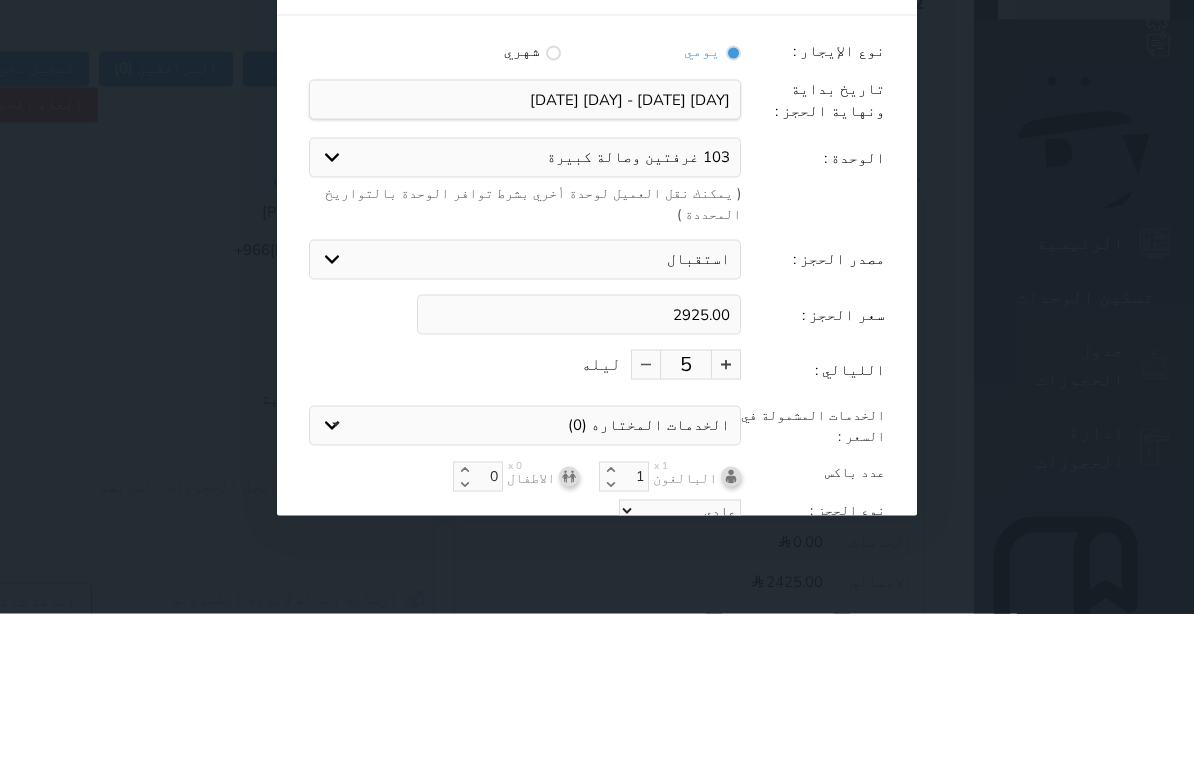 click on "5     ليله" at bounding box center (525, 511) 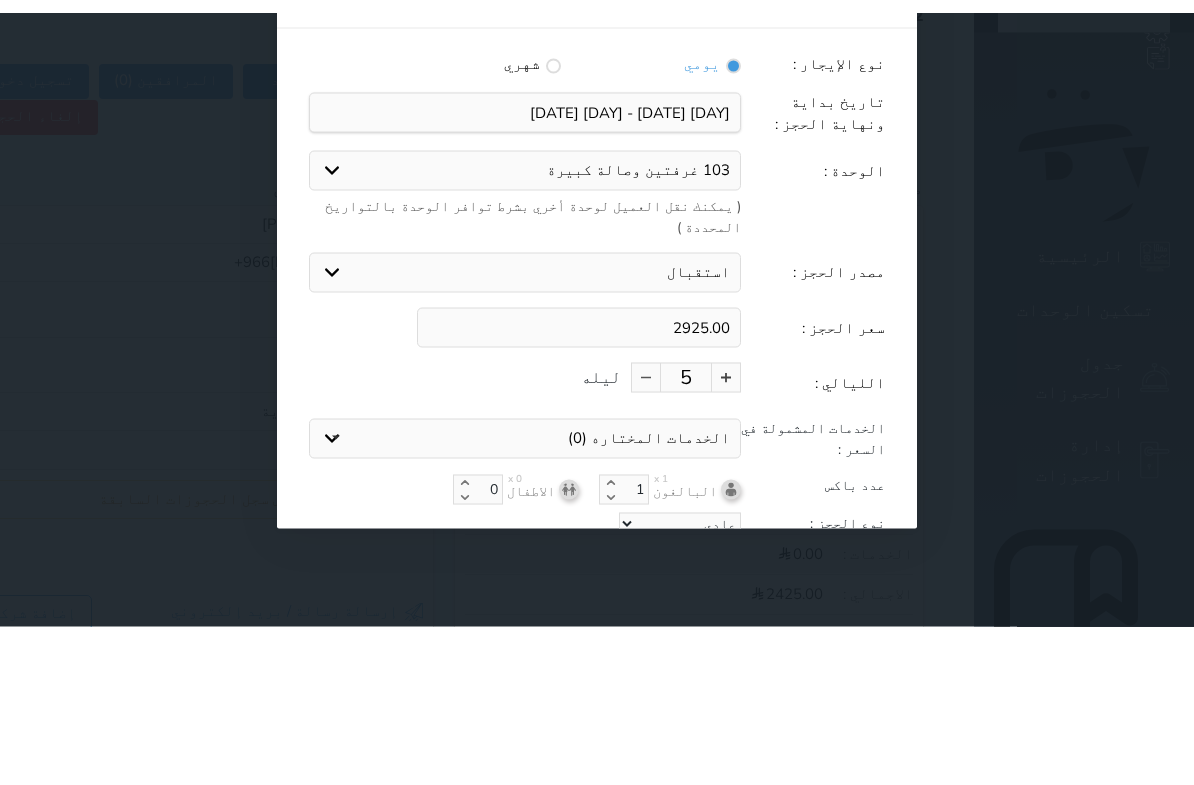 scroll, scrollTop: 153, scrollLeft: 0, axis: vertical 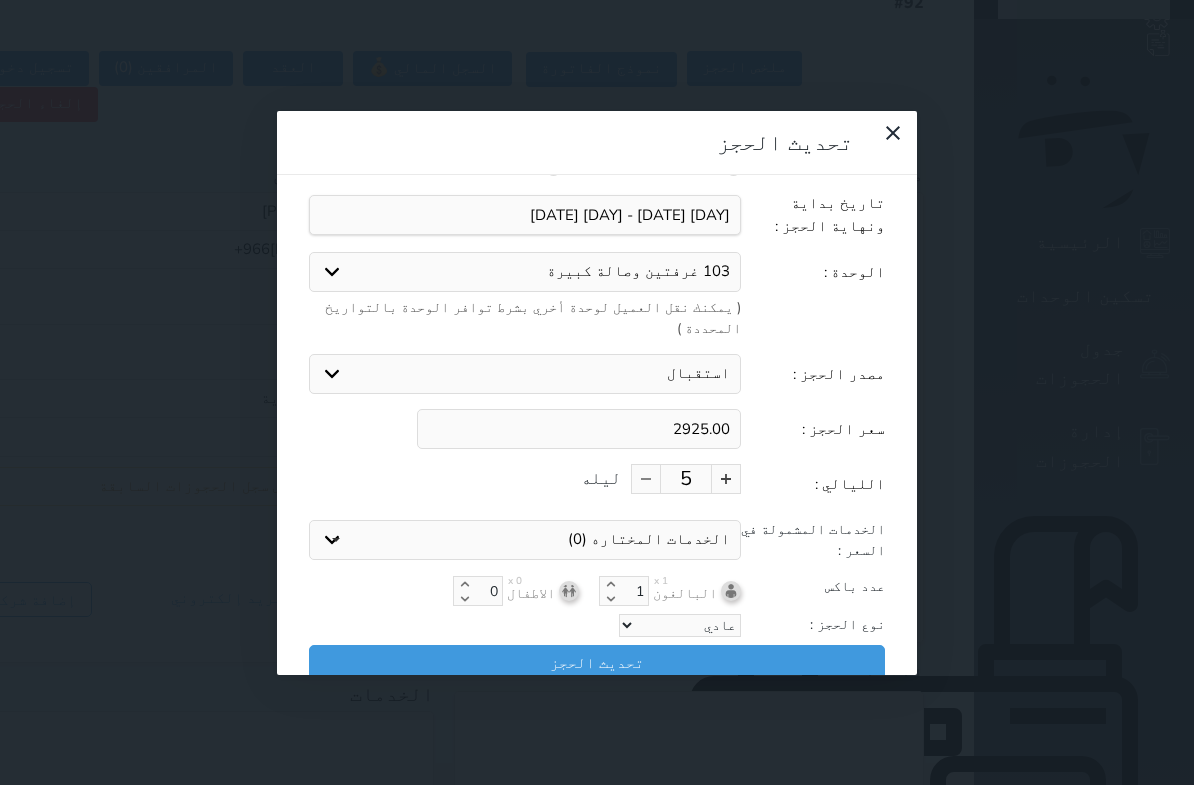 click on "تحديث الحجز" at bounding box center (597, 662) 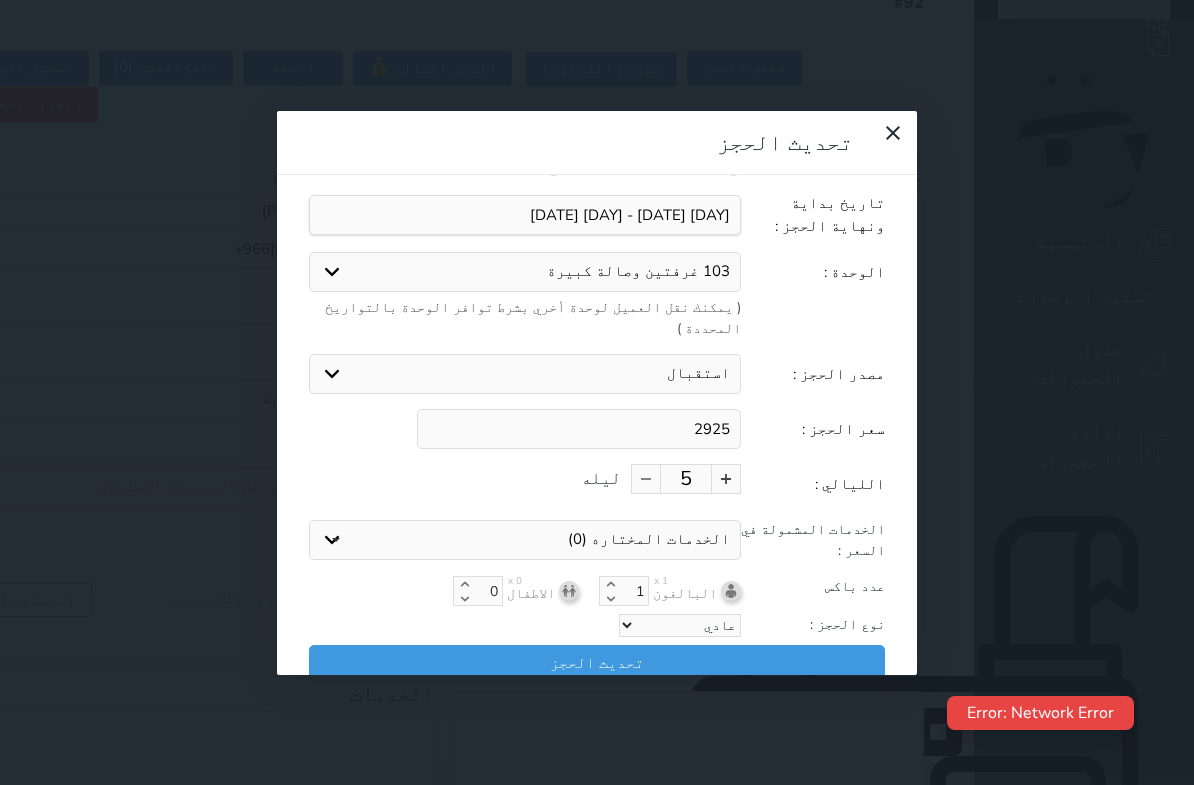 click on "تحديث الحجز" at bounding box center (597, 662) 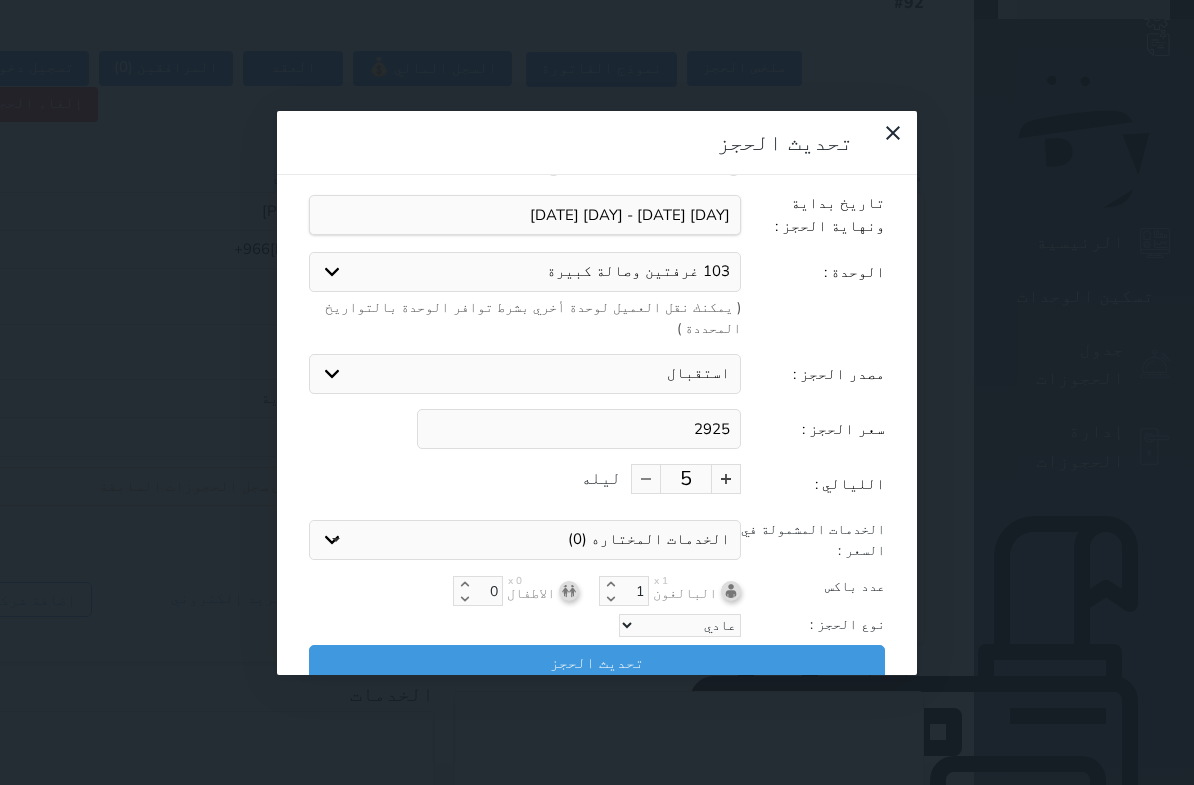 click on "تحديث الحجز                       نوع الإيجار :     يومي     شهري   تاريخ بداية ونهاية الحجز :     الوحدة :   103 غرفتين وصالة كبيرة   202 غرفتين وصالة كبيرة   ( يمكنك نقل العميل لوحدة أخري بشرط توافر الوحدة بالتواريخ المحددة )   مصدر الحجز :   استقبال الموقع الإلكتروني [PERSON] [BRAND] حاذر ان آر بي ان بي المسافر اكسبيديا مواقع التواصل الإجتماعي اويو اخرى     سعر الحجز :   2925         الليالي :     5     ليله    الخدمات المشمولة في السعر :   الخدمات المختاره (0)  تحديد الكل  ×  فطار   عدد باكس           البالغون   x 1   1                             الاطفال   x 0   0               نوع الحجز :
عادي" at bounding box center [597, 392] 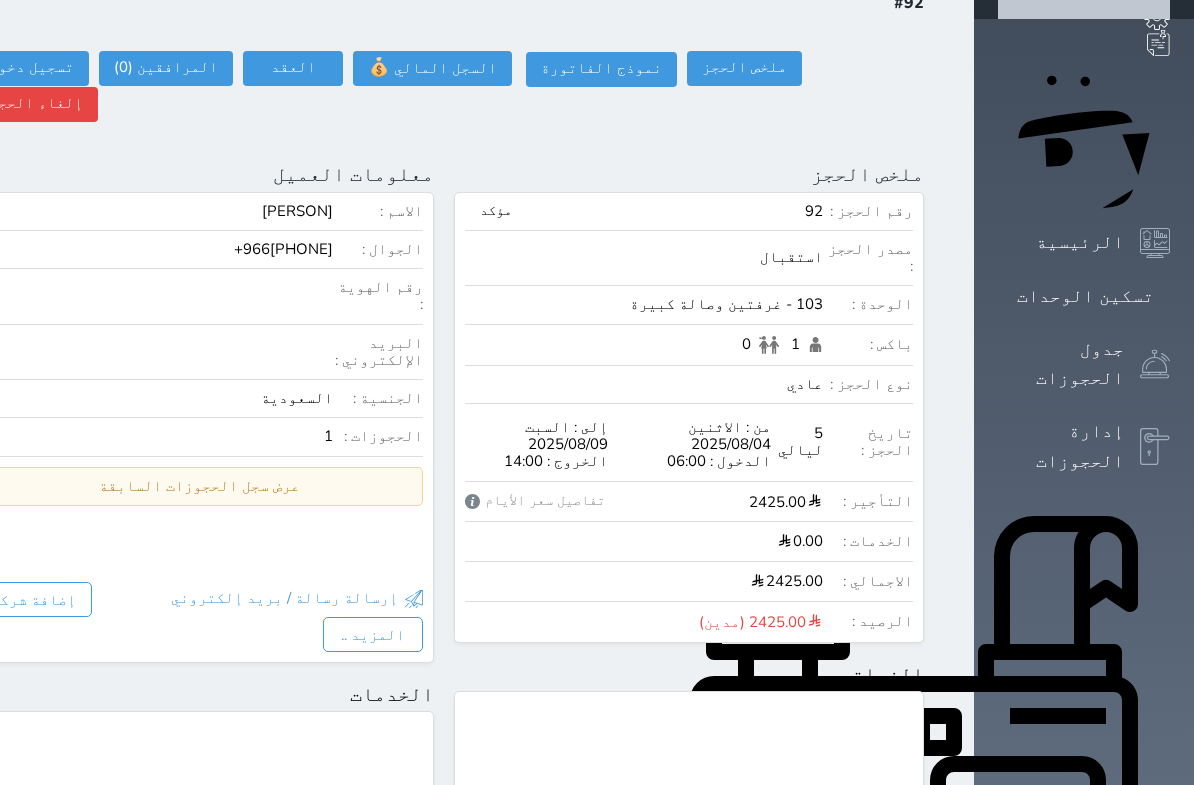 click on "ملخص الحجز           تحديث الحجز                       نوع الإيجار :     يومي     شهري   تاريخ بداية ونهاية الحجز :     الوحدة :   103 غرفتين وصالة كبيرة   202 غرفتين وصالة كبيرة   ( يمكنك نقل العميل لوحدة أخري بشرط توافر الوحدة بالتواريخ المحددة )   مصدر الحجز :   استقبال الموقع الإلكتروني [PERSON] [BRAND] حاذر ان آر بي ان بي المسافر اكسبيديا مواقع التواصل الإجتماعي اويو اخرى     سعر الحجز :   2925         الليالي :     5     ليله    الخدمات المشمولة في السعر :   الخدمات المختاره (0)  تحديد الكل  ×  فطار   عدد باكس           البالغون   x 1   1                             الاطفال   x 0   0               نوع الحجز :     تحديث الحجز" at bounding box center (689, 174) 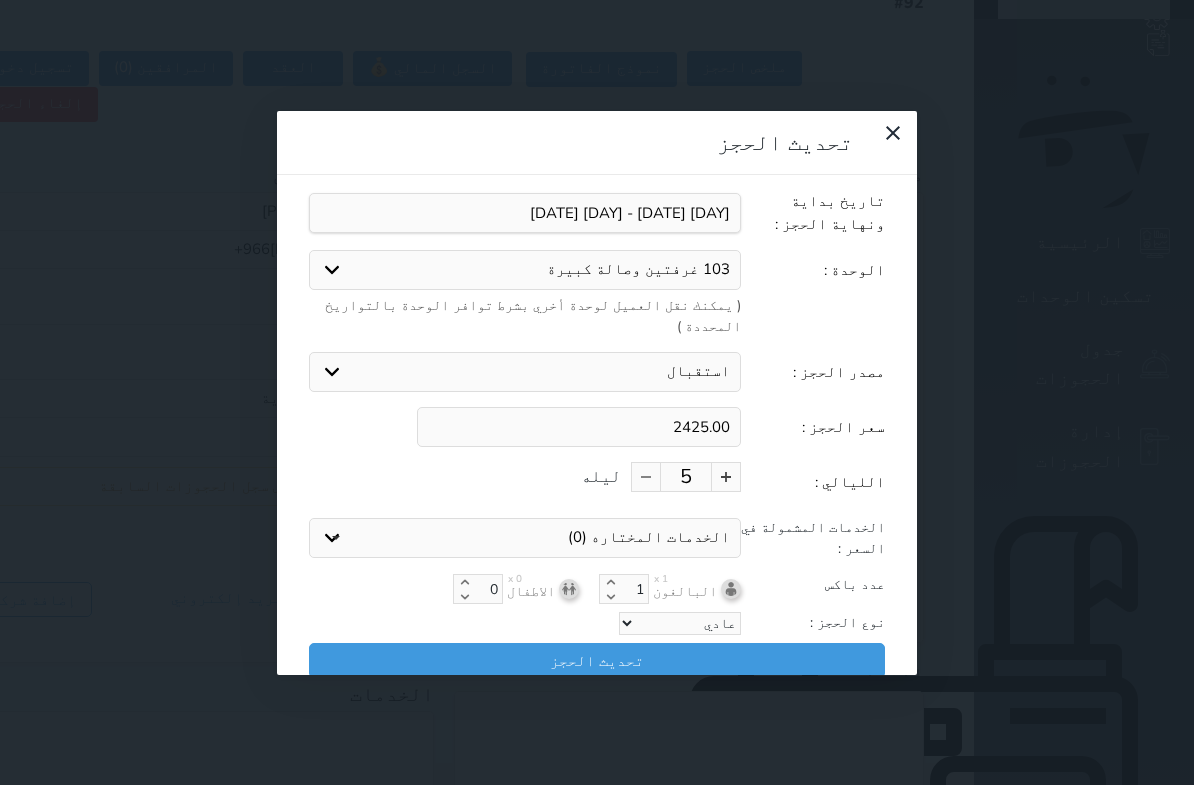 scroll, scrollTop: 44, scrollLeft: 0, axis: vertical 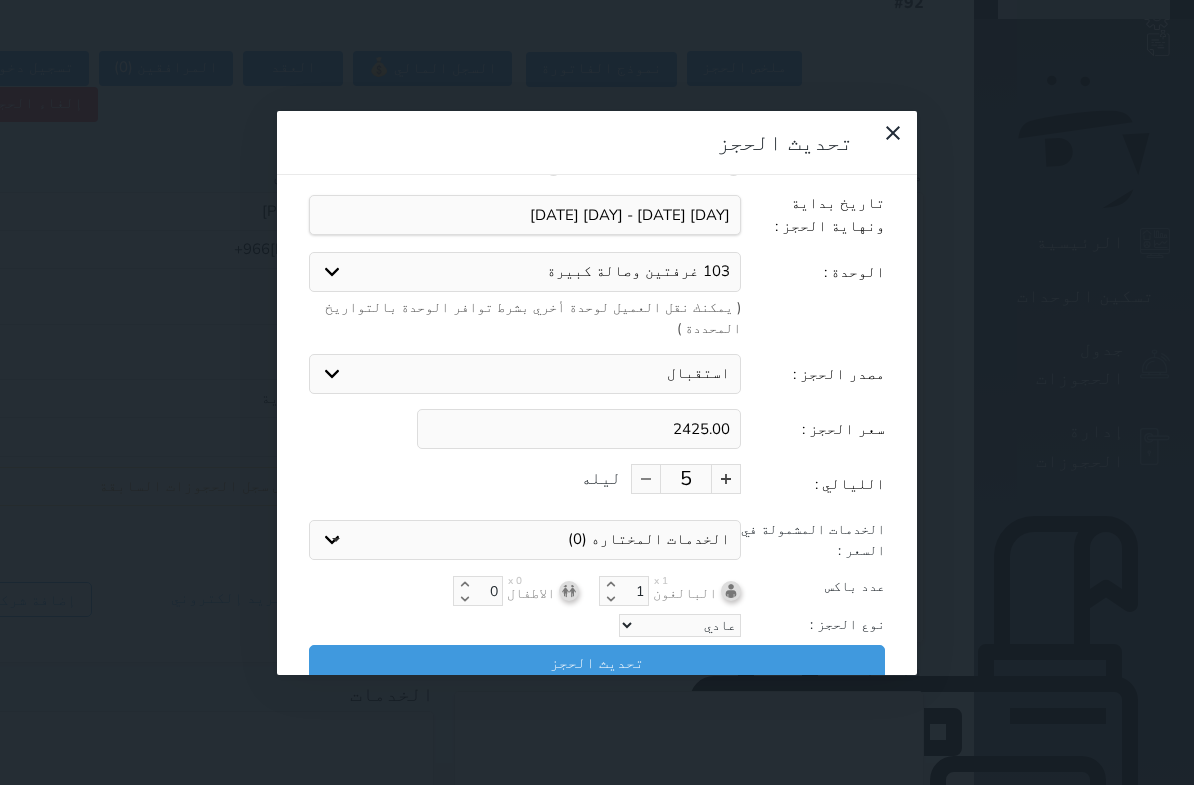 click on "2425.00" at bounding box center (579, 429) 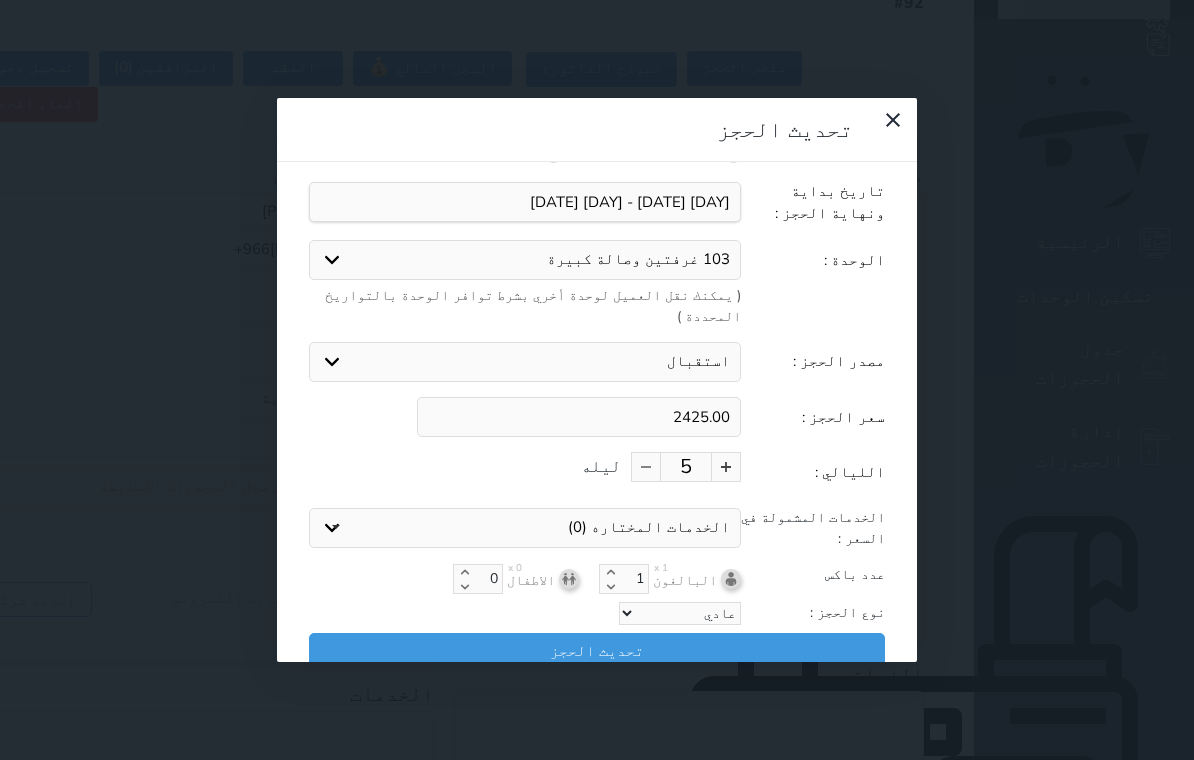 click on "2425.00" at bounding box center (579, 417) 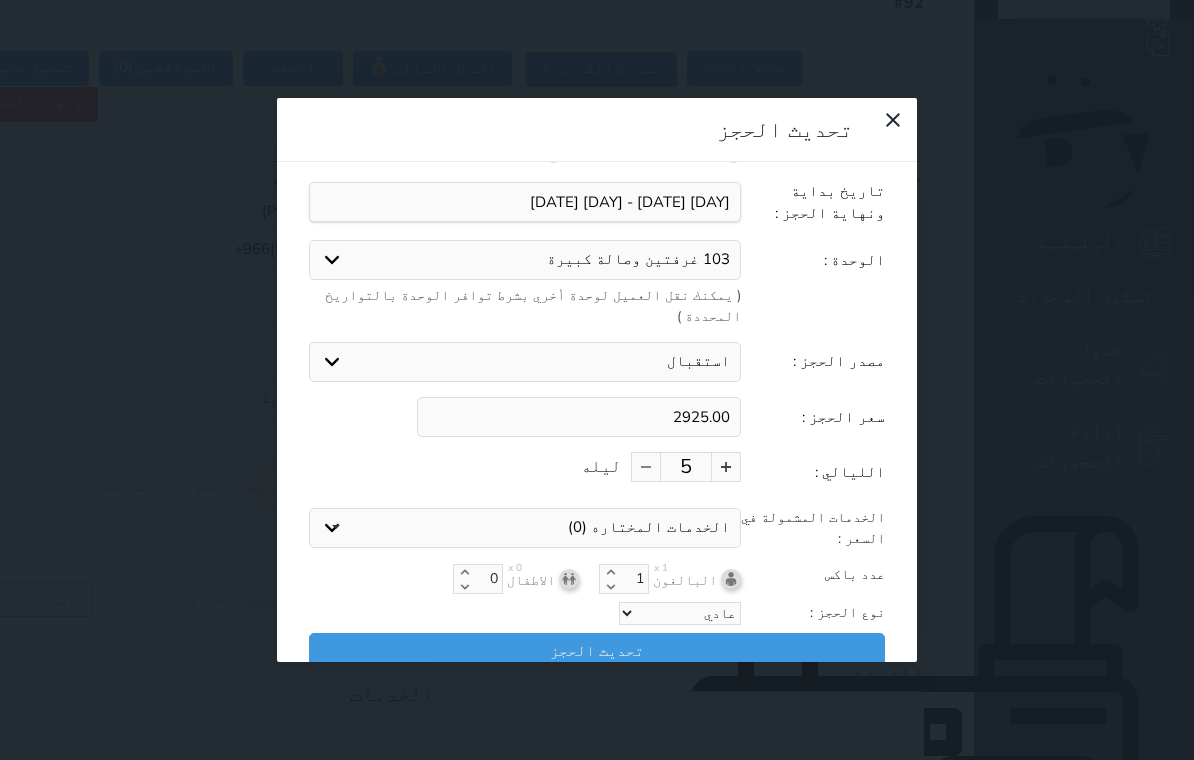 click on "نوع الإيجار :     يومي     شهري   تاريخ بداية ونهاية الحجز :     الوحدة :   103 غرفتين وصالة كبيرة   202 غرفتين وصالة كبيرة   ( يمكنك نقل العميل لوحدة أخري بشرط توافر الوحدة بالتواريخ المحددة )   مصدر الحجز :   استقبال الموقع الإلكتروني [PERSON] [BRAND] حاذر ان آر بي ان بي المسافر اكسبيديا مواقع التواصل الإجتماعي اويو اخرى     سعر الحجز :   2925.00         الليالي :     5     ليله    الخدمات المشمولة في السعر :   الخدمات المختاره (0)  تحديد الكل  ×  فطار   عدد باكس           البالغون   x 1   1                             الاطفال   x 0   0               نوع الحجز :
عادي
تحديث الحجز" at bounding box center [597, 410] 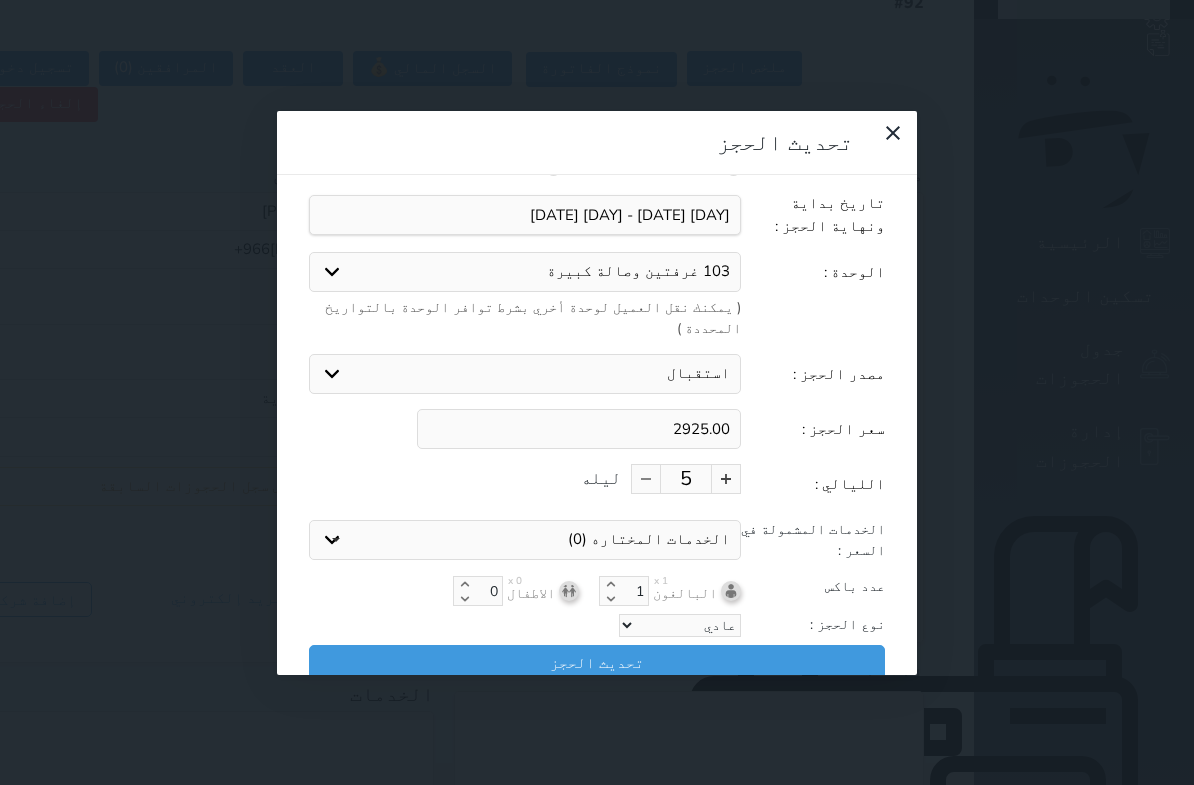 click on "تحديث الحجز" at bounding box center (597, 662) 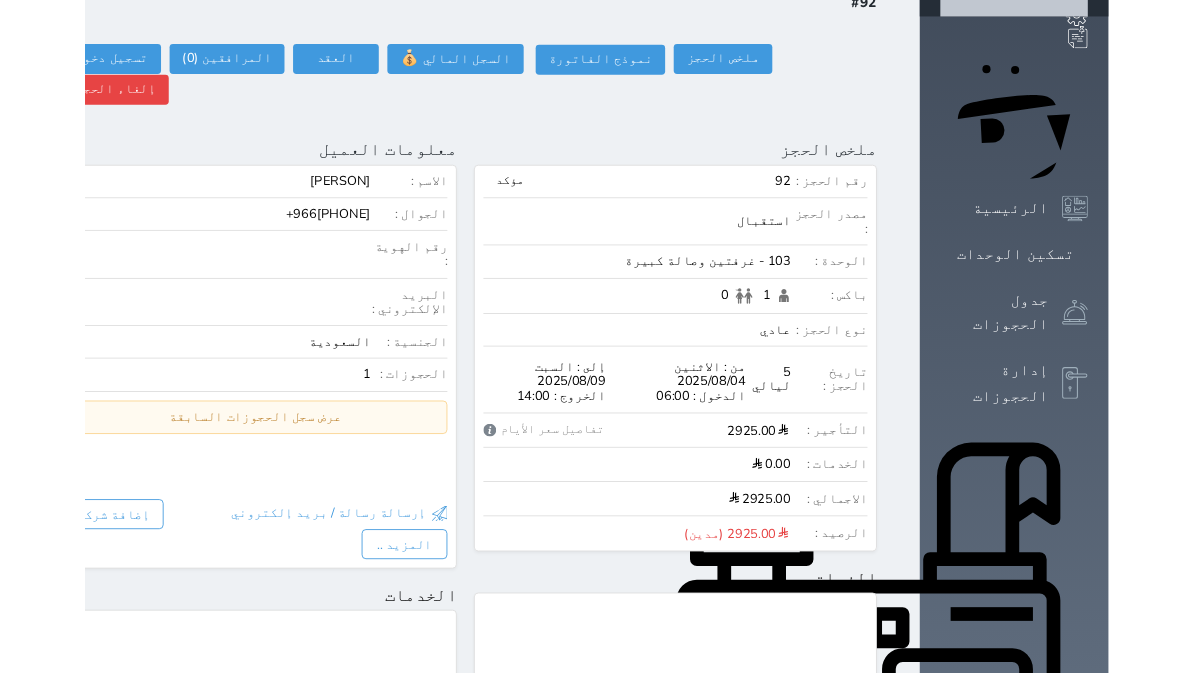 scroll, scrollTop: 0, scrollLeft: 0, axis: both 